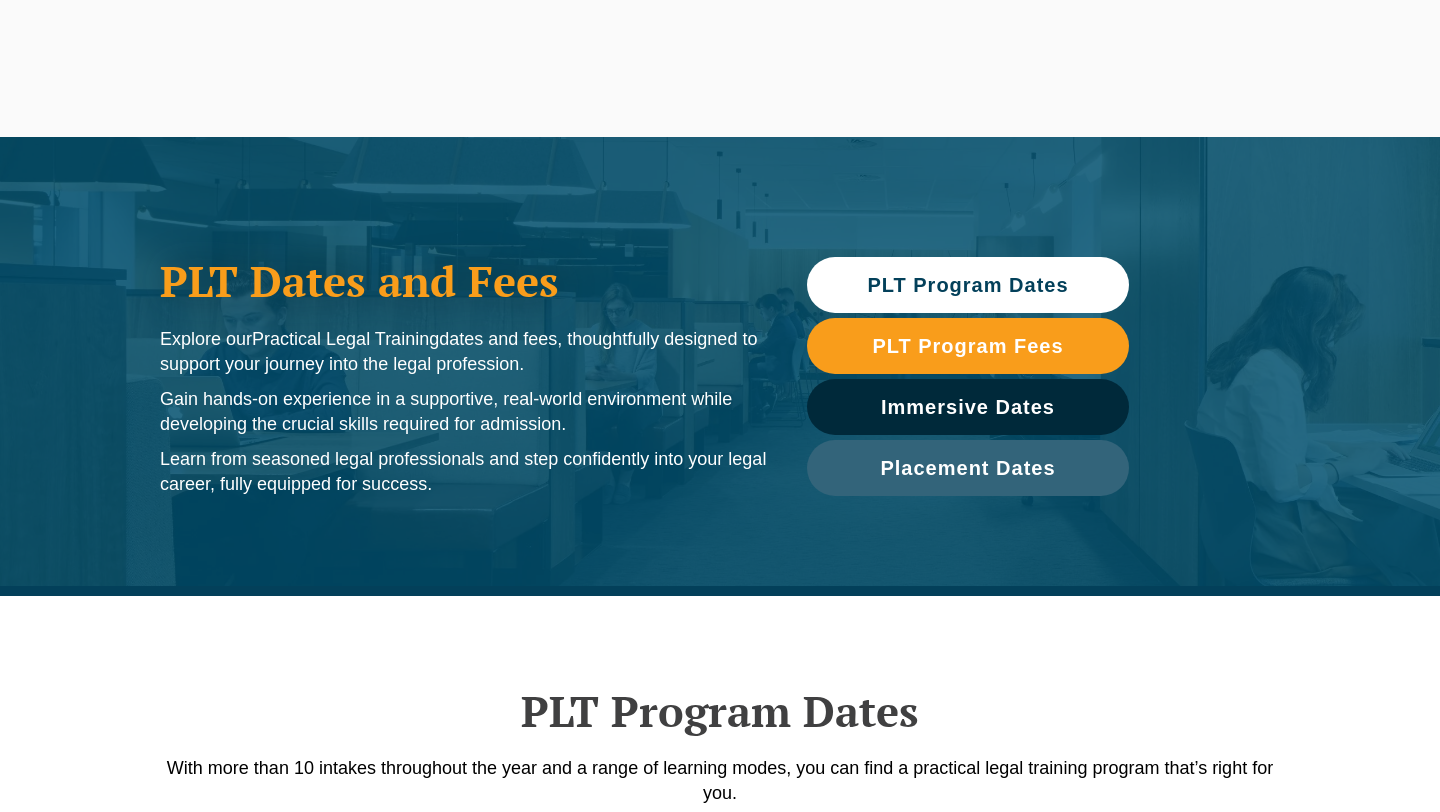 scroll, scrollTop: 0, scrollLeft: 0, axis: both 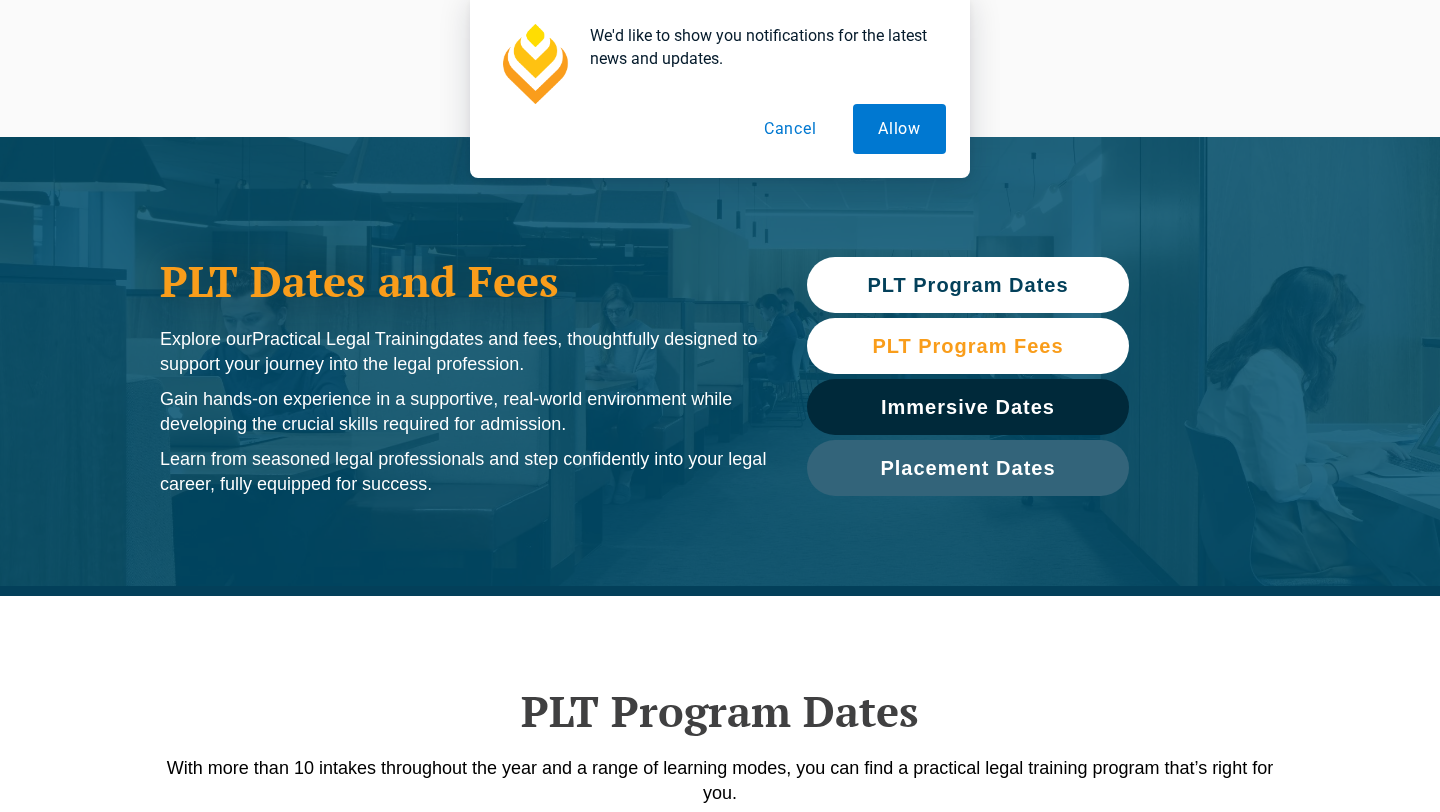 click on "PLT Program Fees" at bounding box center [967, 346] 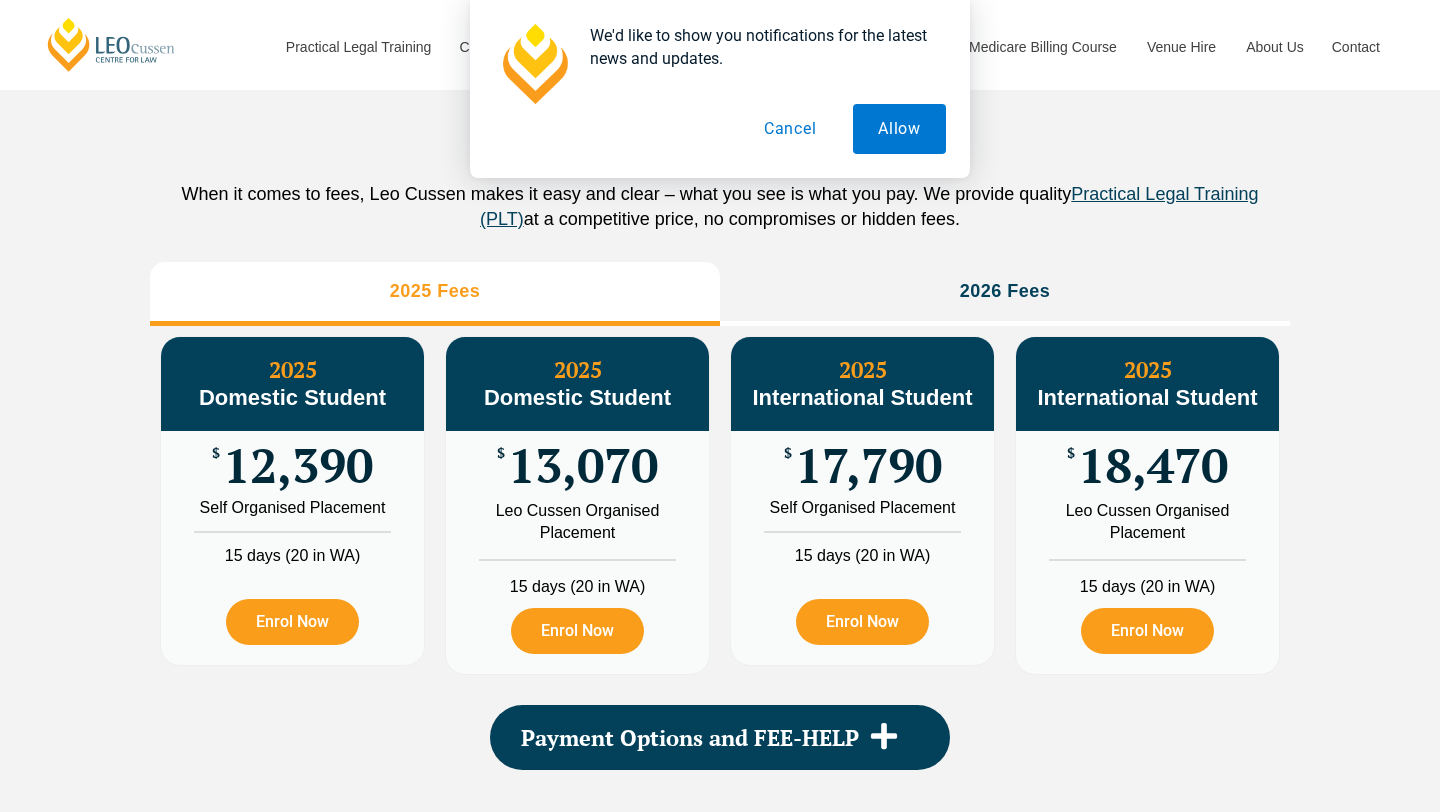 scroll, scrollTop: 2226, scrollLeft: 0, axis: vertical 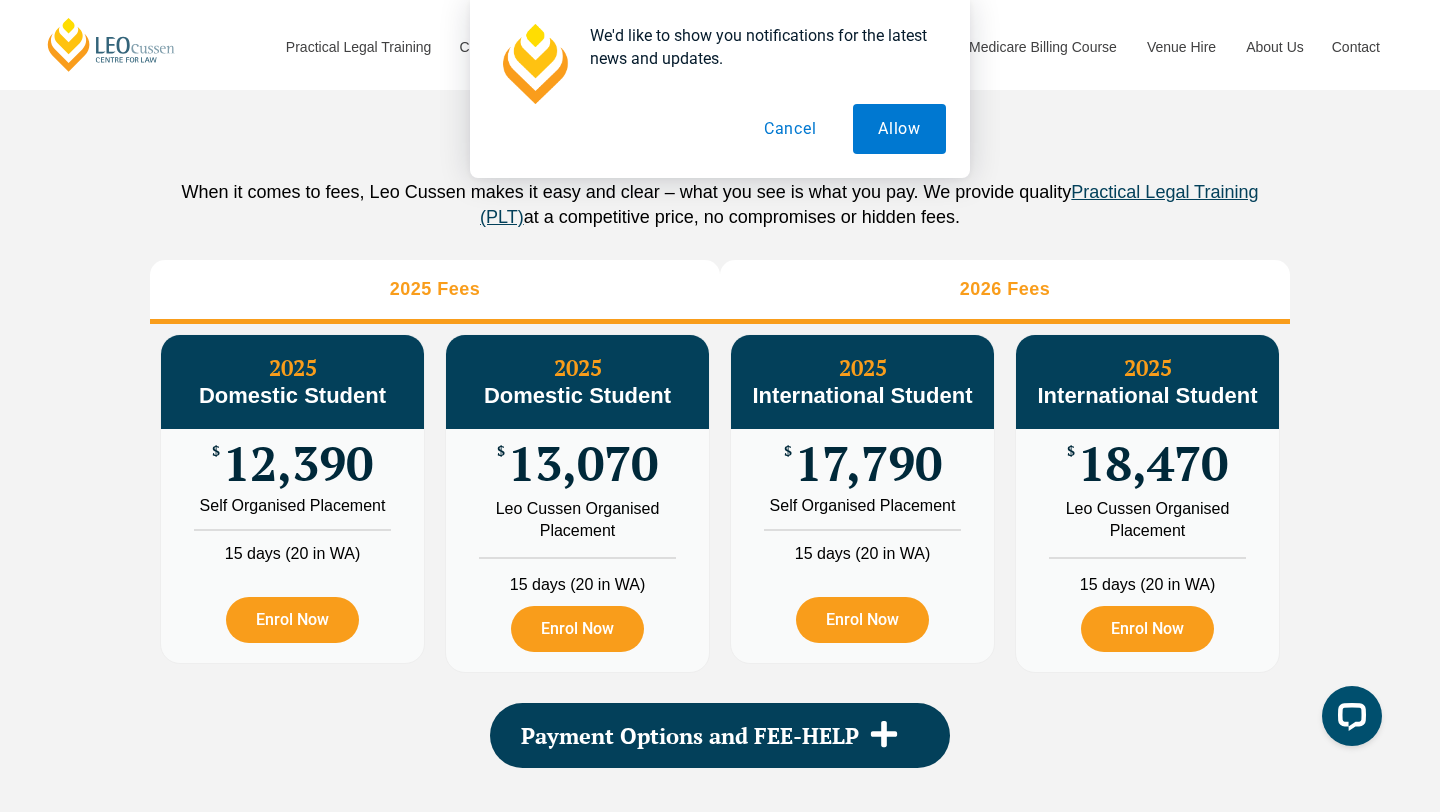 click on "2026 Fees" at bounding box center (1005, 292) 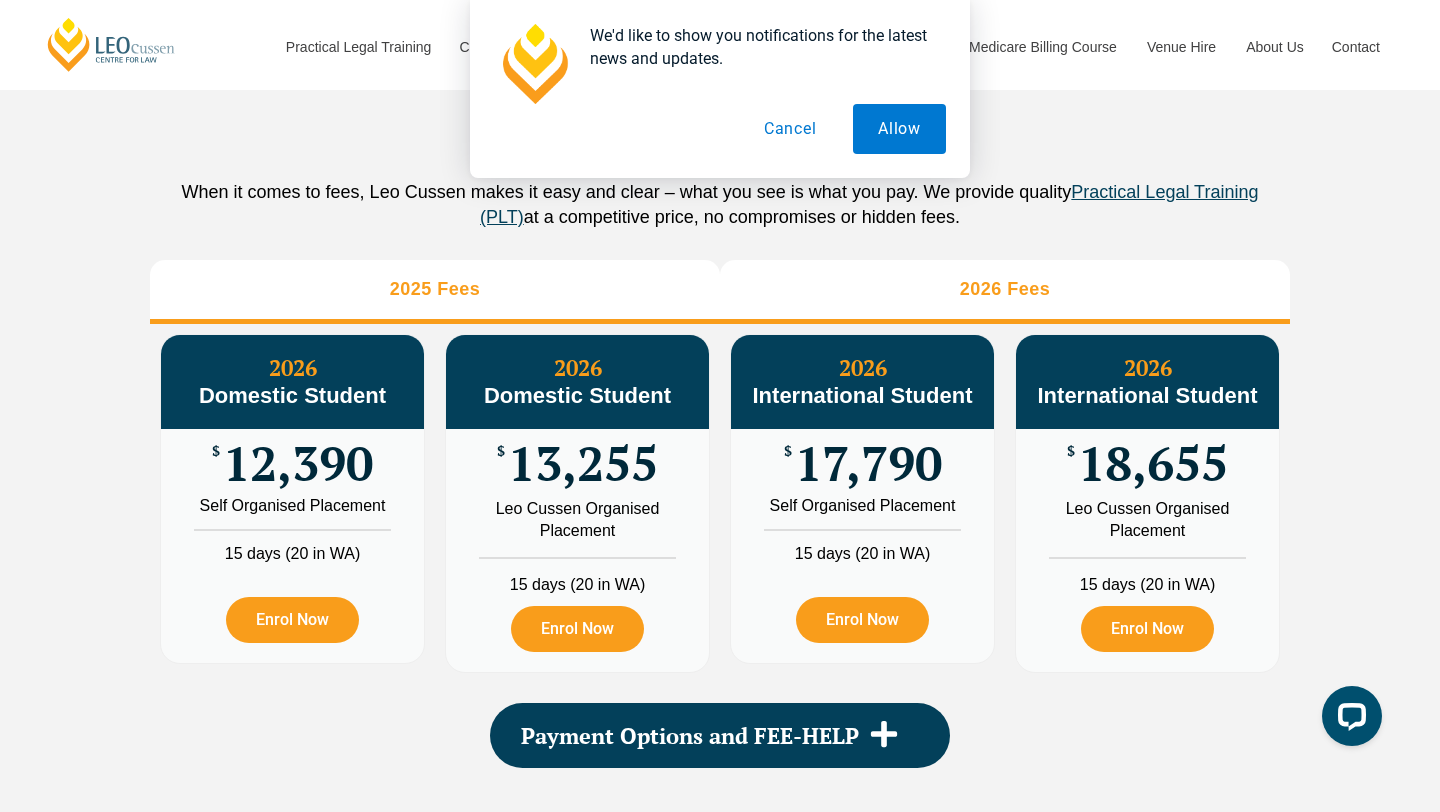 click on "2025 Fees" at bounding box center (435, 292) 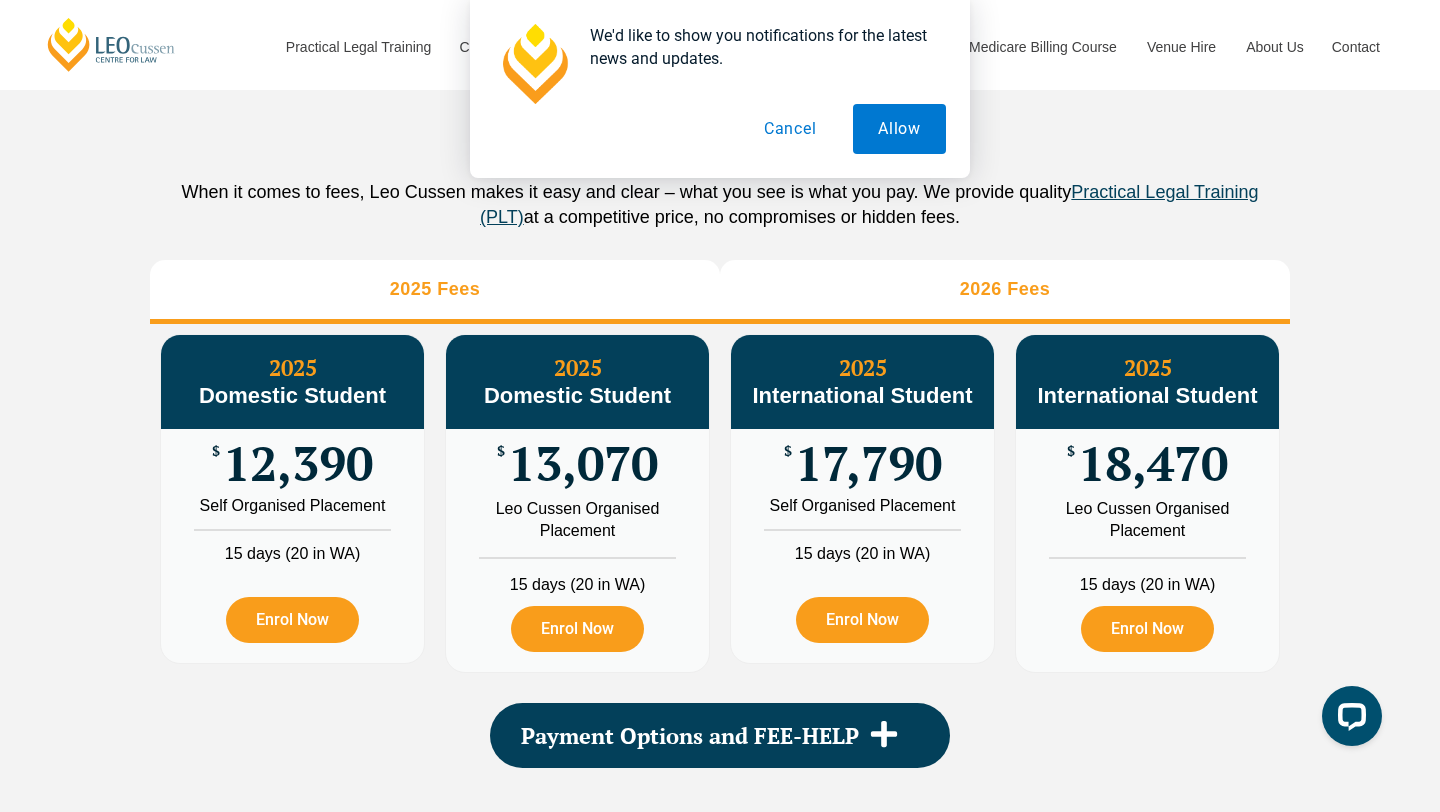 click on "2026 Fees" at bounding box center (1005, 292) 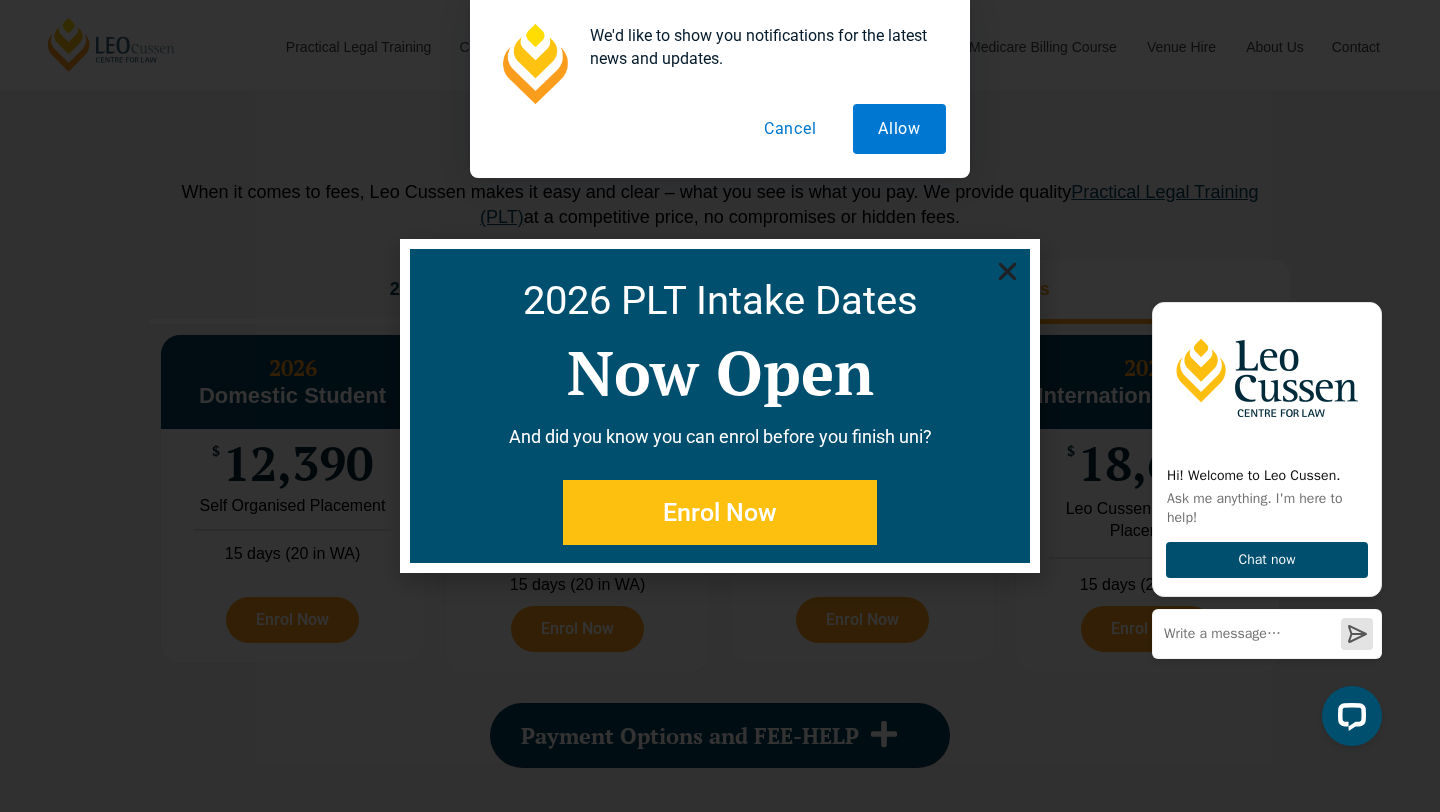 click 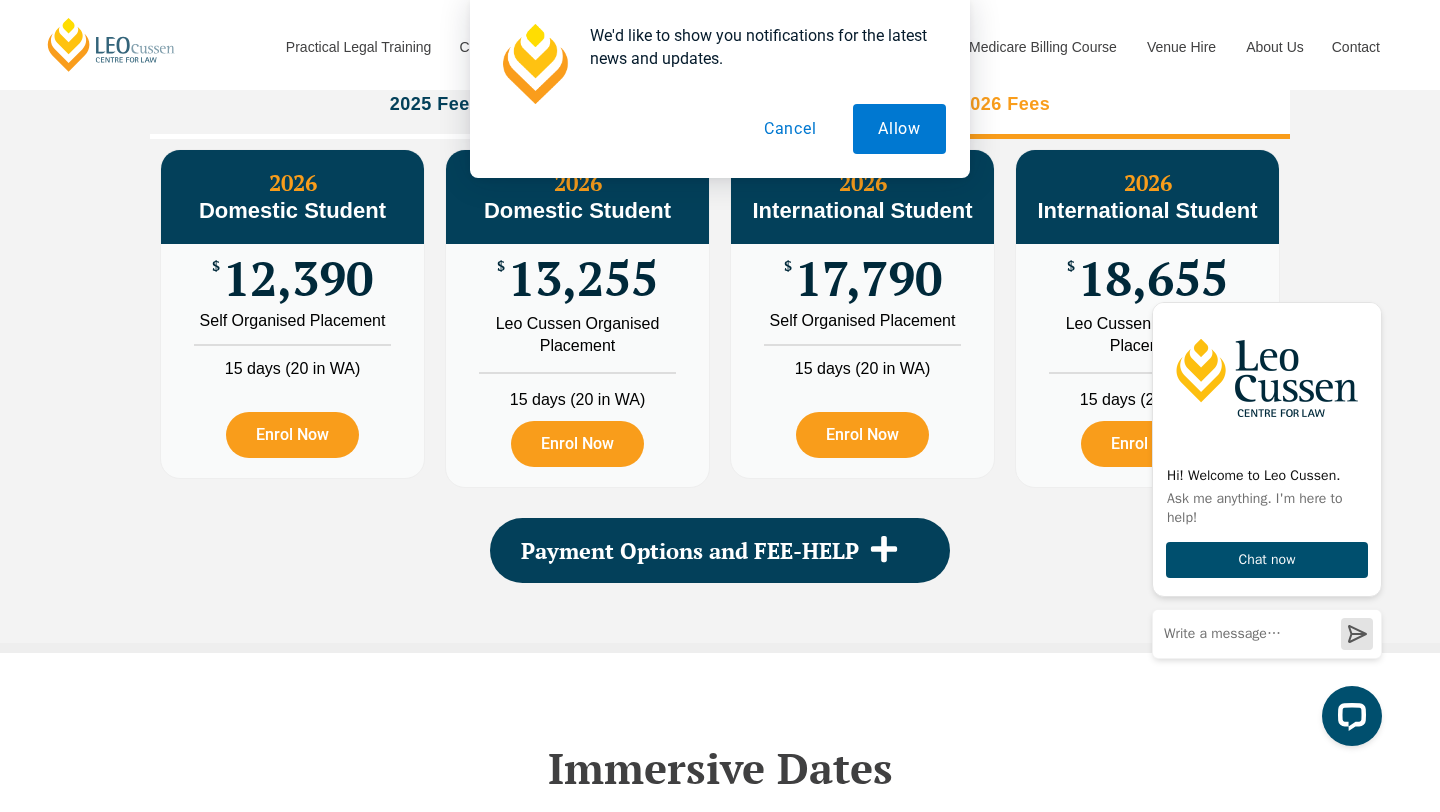 scroll, scrollTop: 2414, scrollLeft: 0, axis: vertical 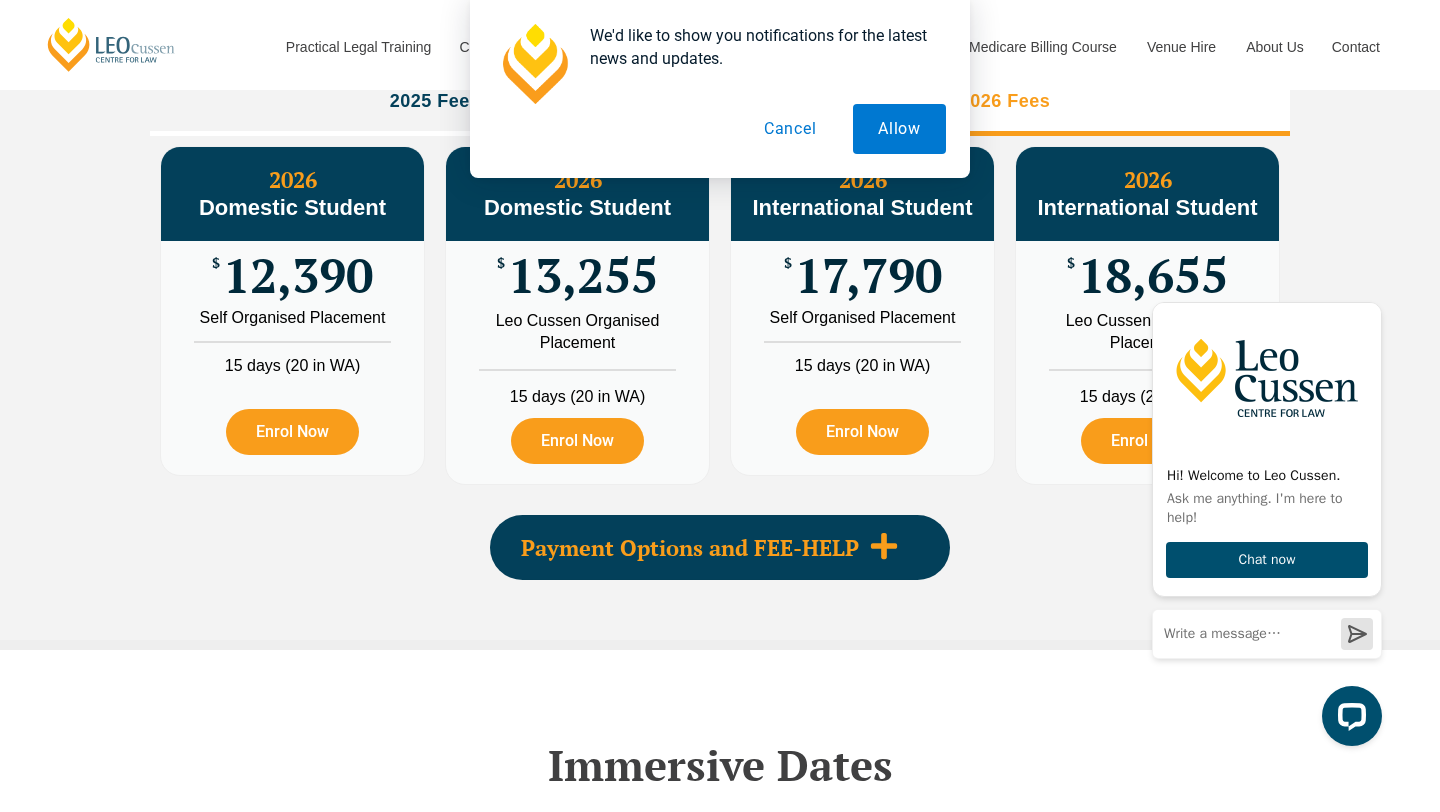 click at bounding box center (884, 547) 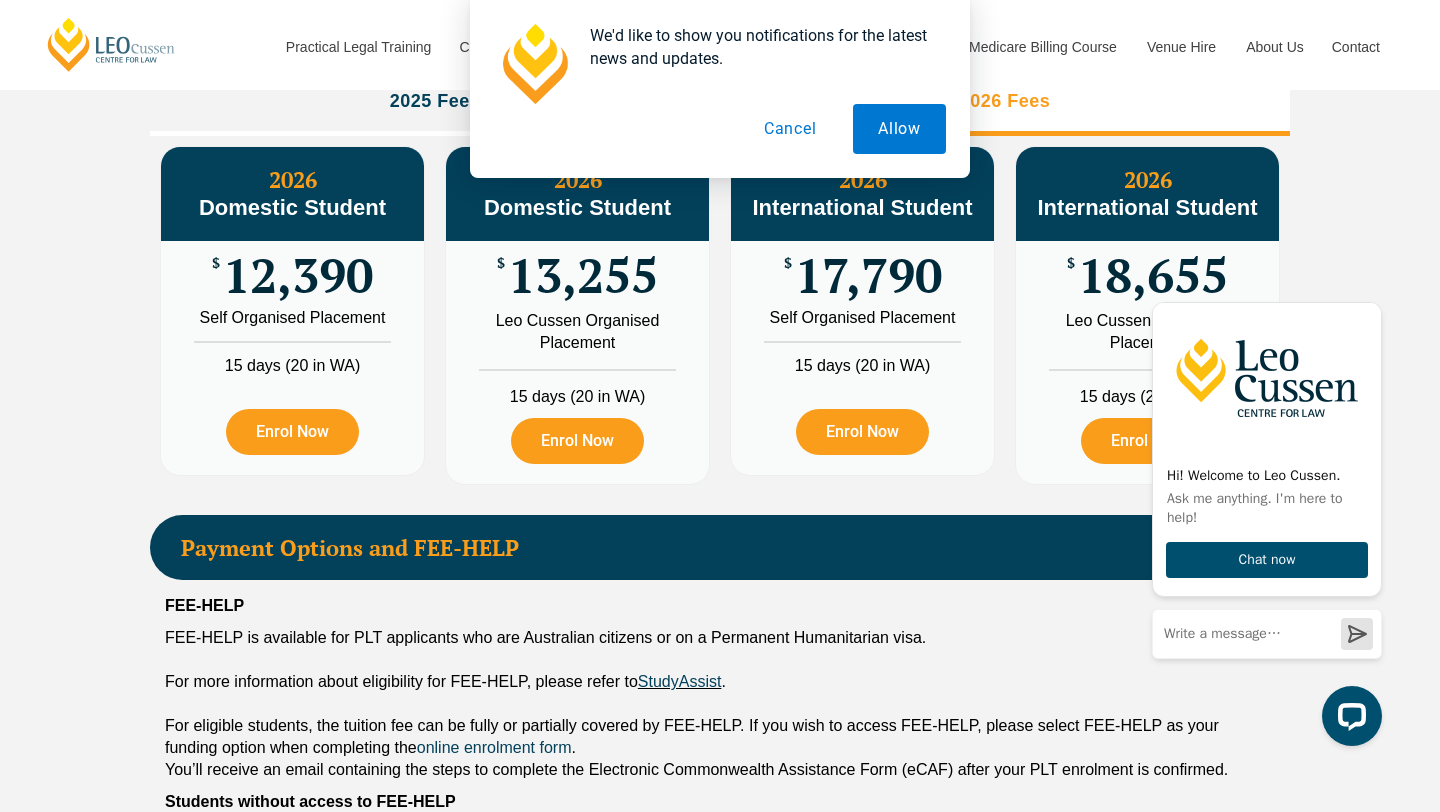 click on "Cancel" at bounding box center [790, 129] 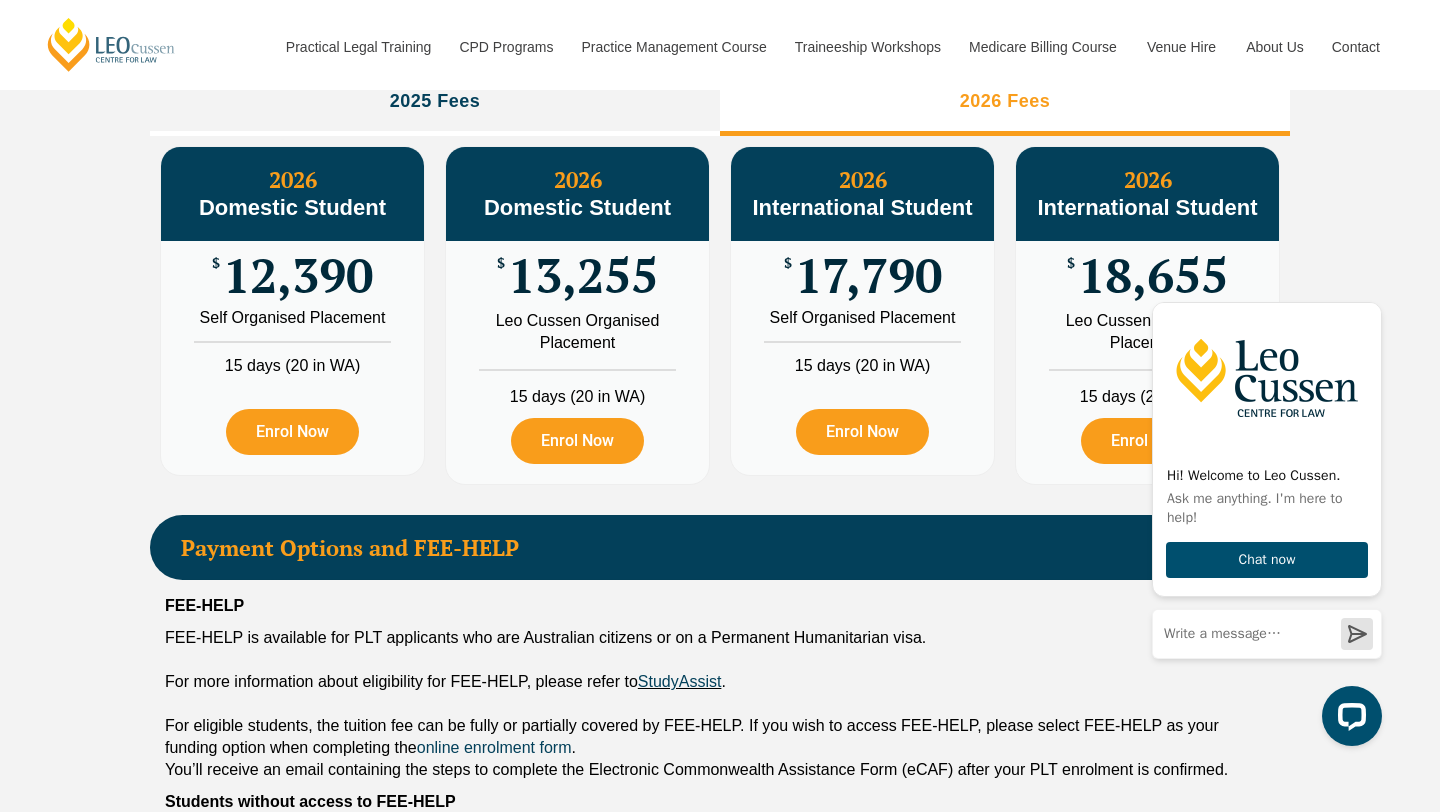 click on "13,255" at bounding box center [583, 275] 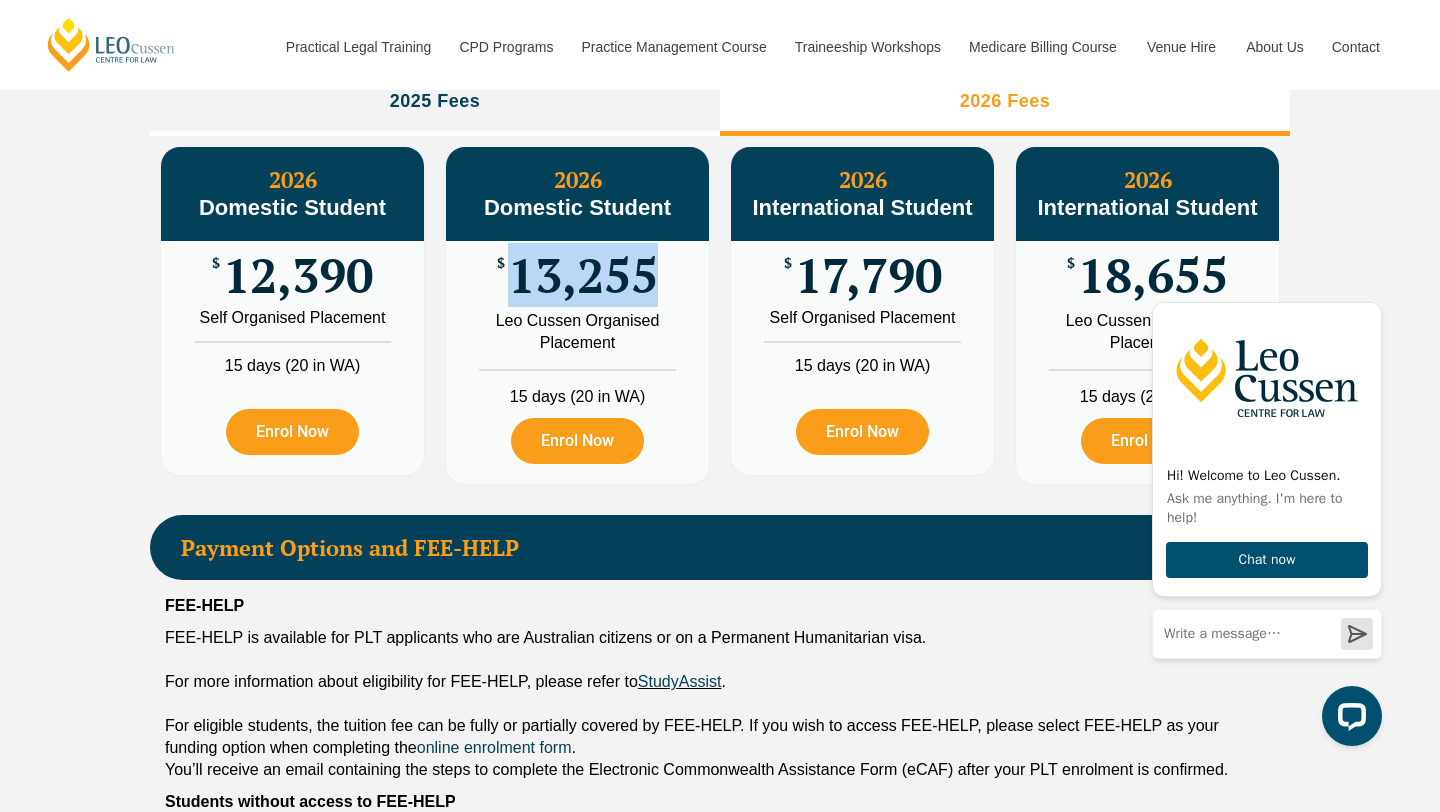 click on "13,255" at bounding box center [583, 275] 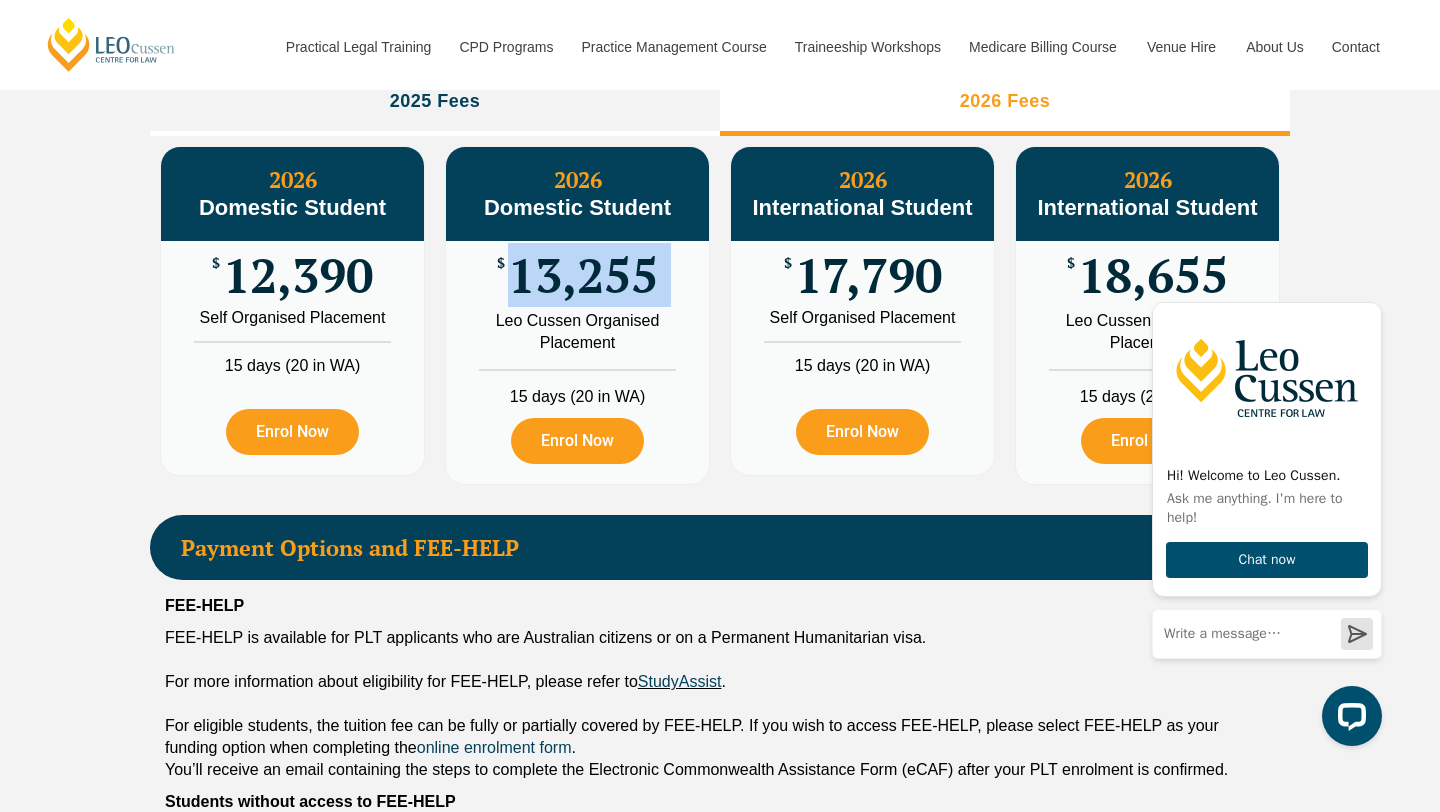 click on "Leo Cussen Organised Placement" at bounding box center [577, 332] 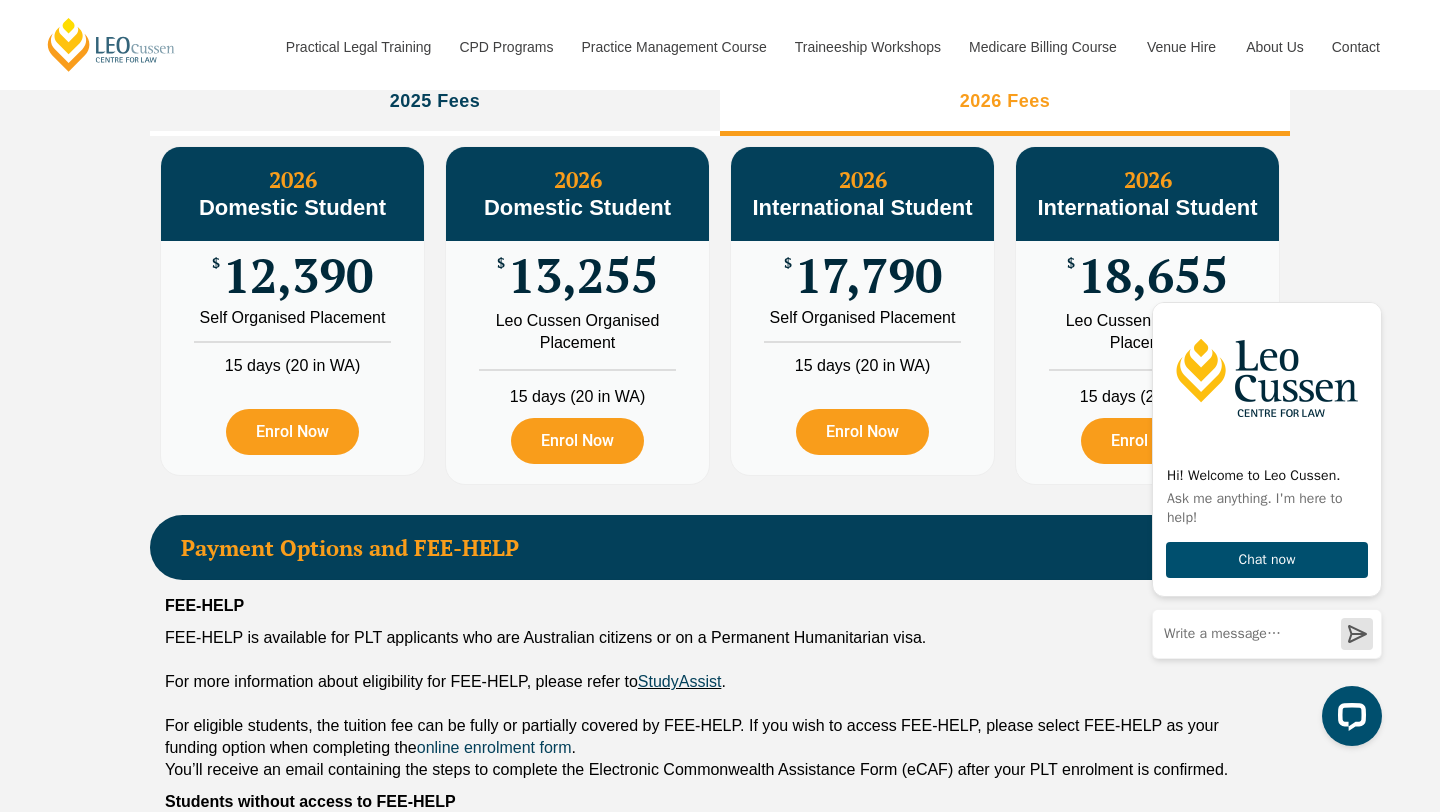 click on "Leo Cussen Organised Placement" at bounding box center (577, 332) 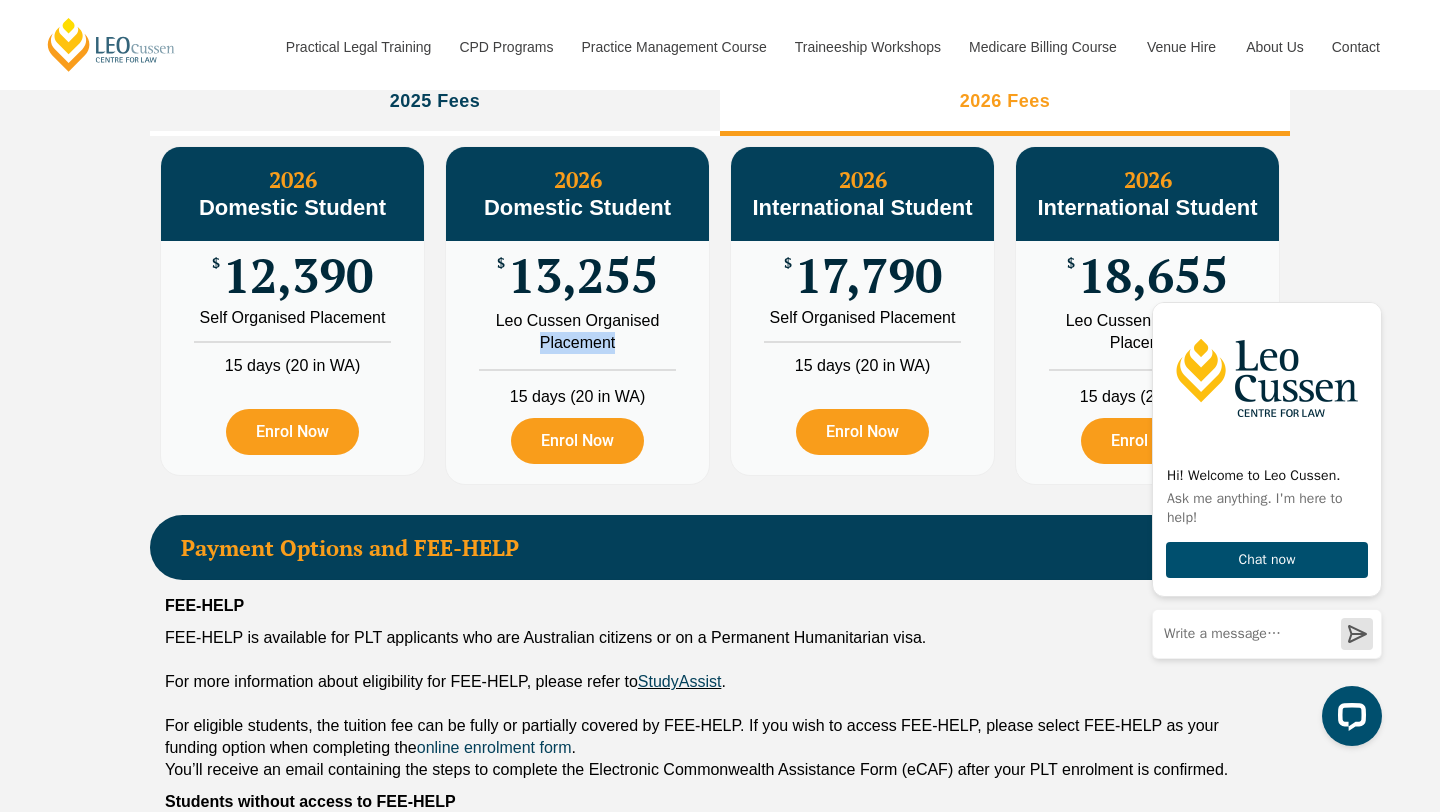 click on "Leo Cussen Organised Placement" at bounding box center [577, 332] 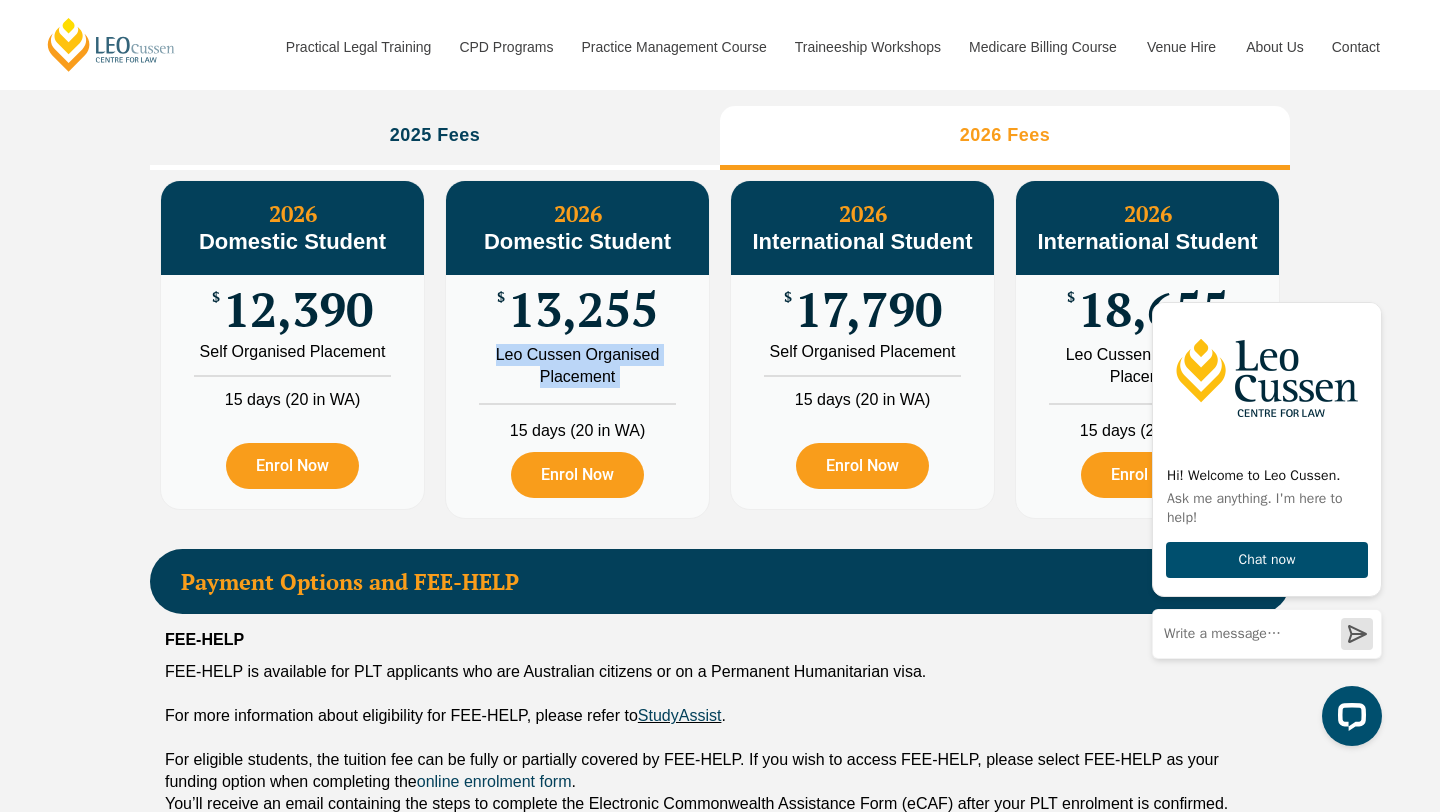 scroll, scrollTop: 2366, scrollLeft: 0, axis: vertical 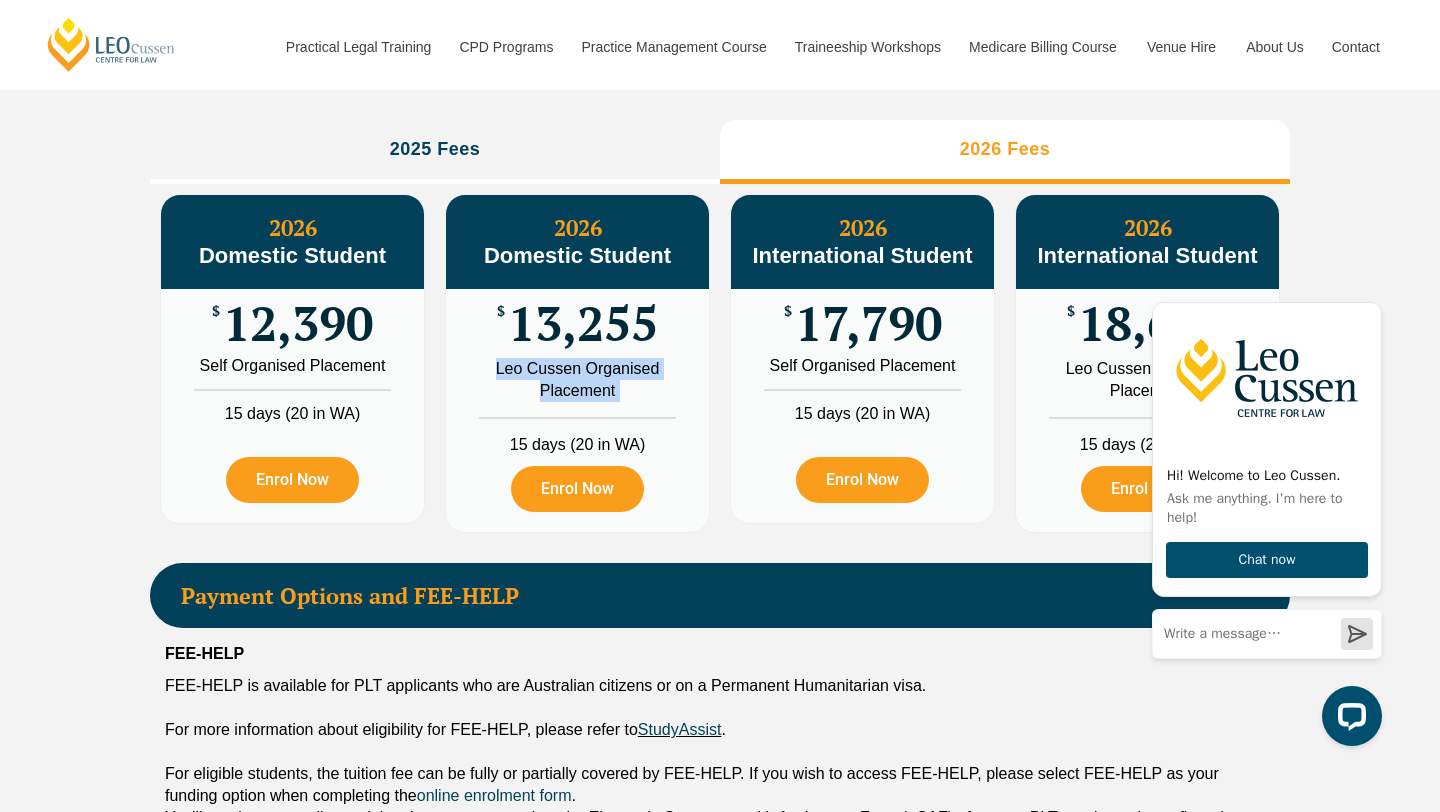 click on "15 days (20 in WA)" at bounding box center [862, 405] 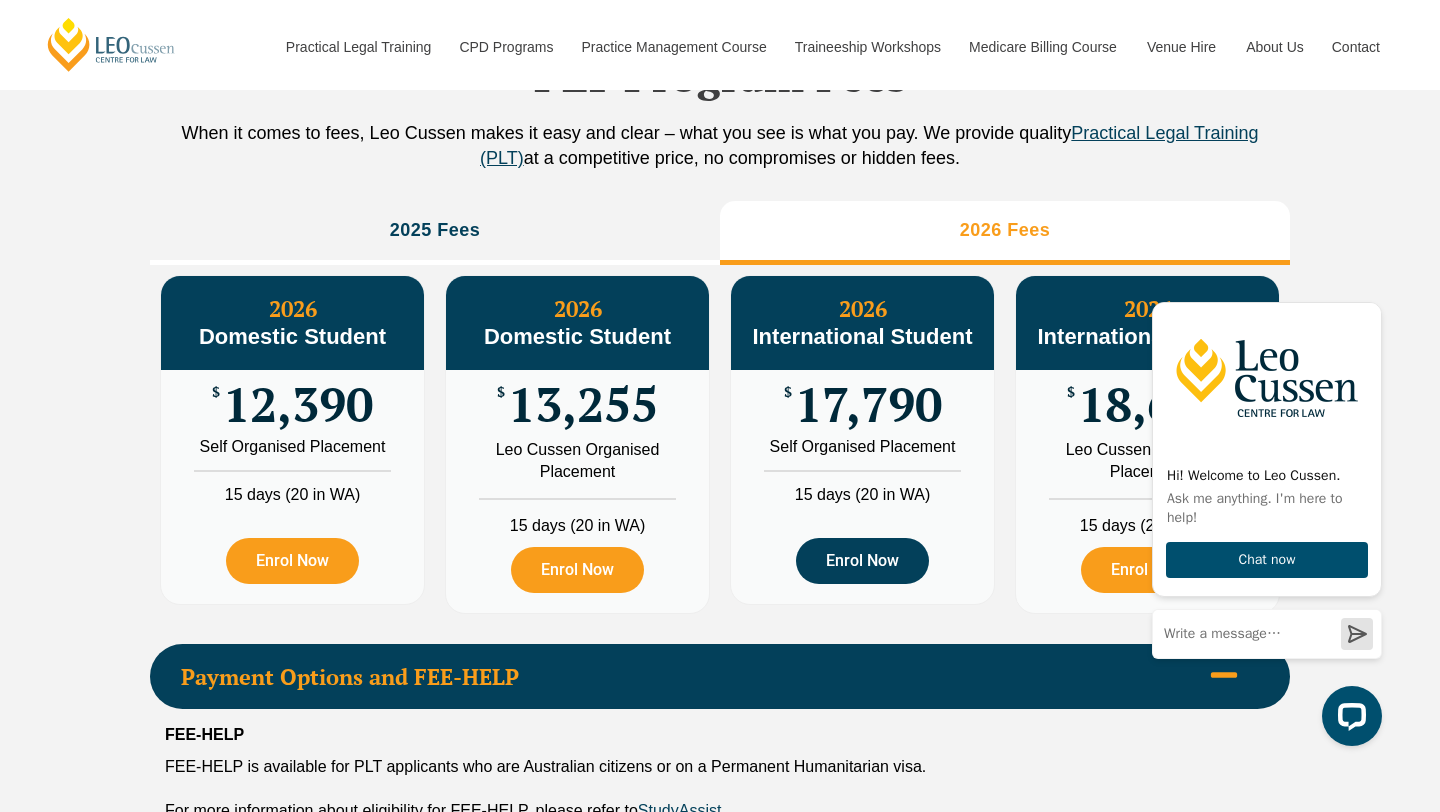 scroll, scrollTop: 2277, scrollLeft: 0, axis: vertical 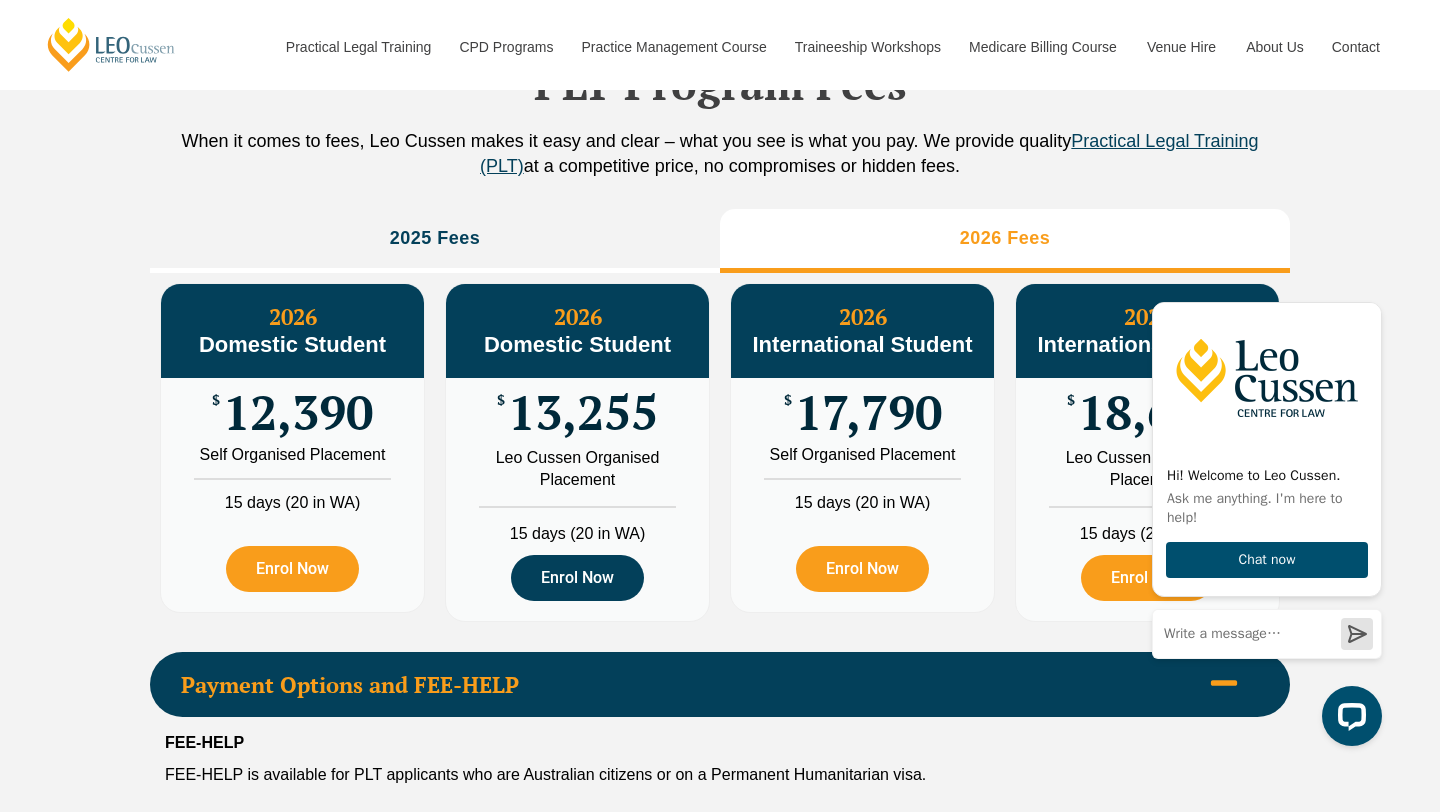 click on "Enrol Now" at bounding box center [577, 578] 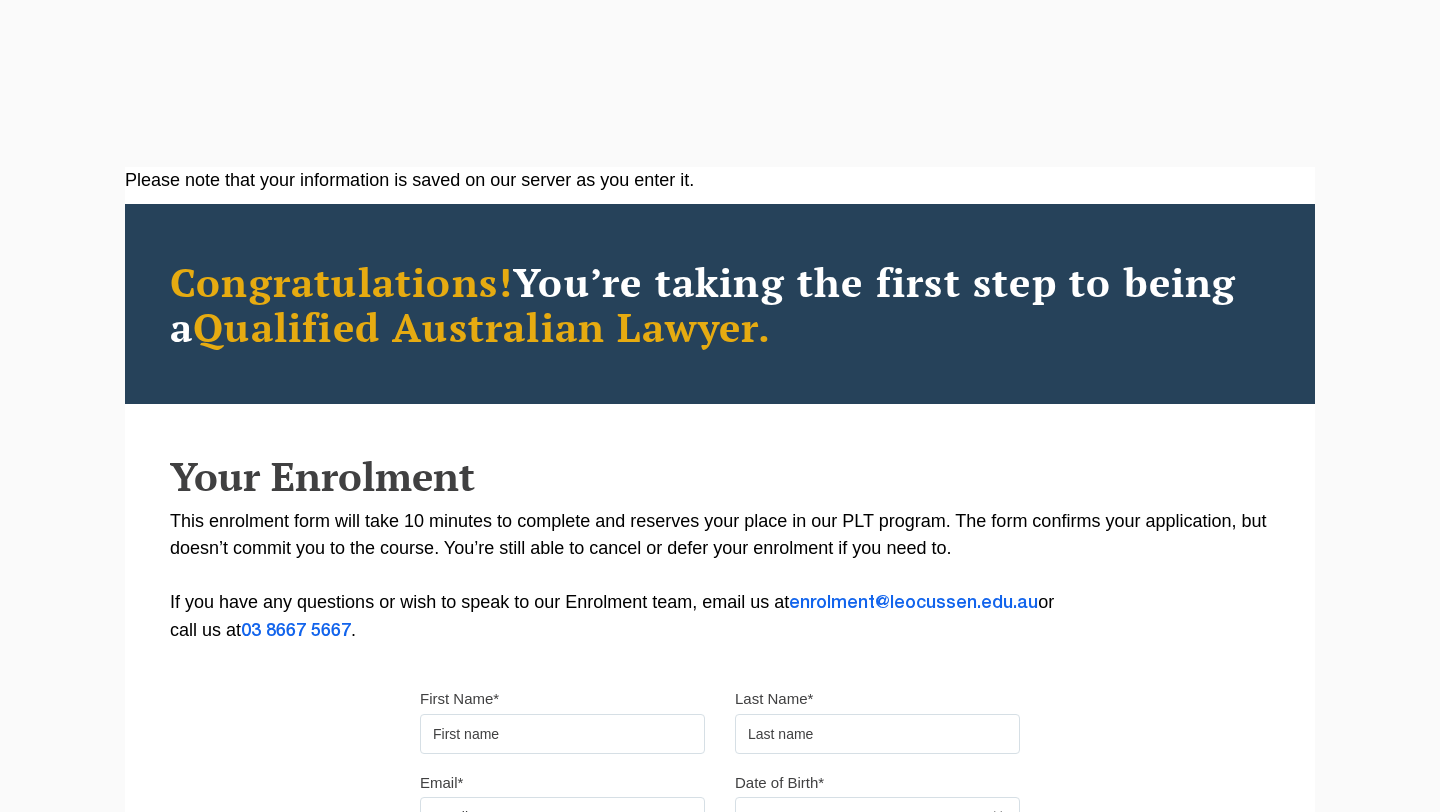 scroll, scrollTop: 0, scrollLeft: 0, axis: both 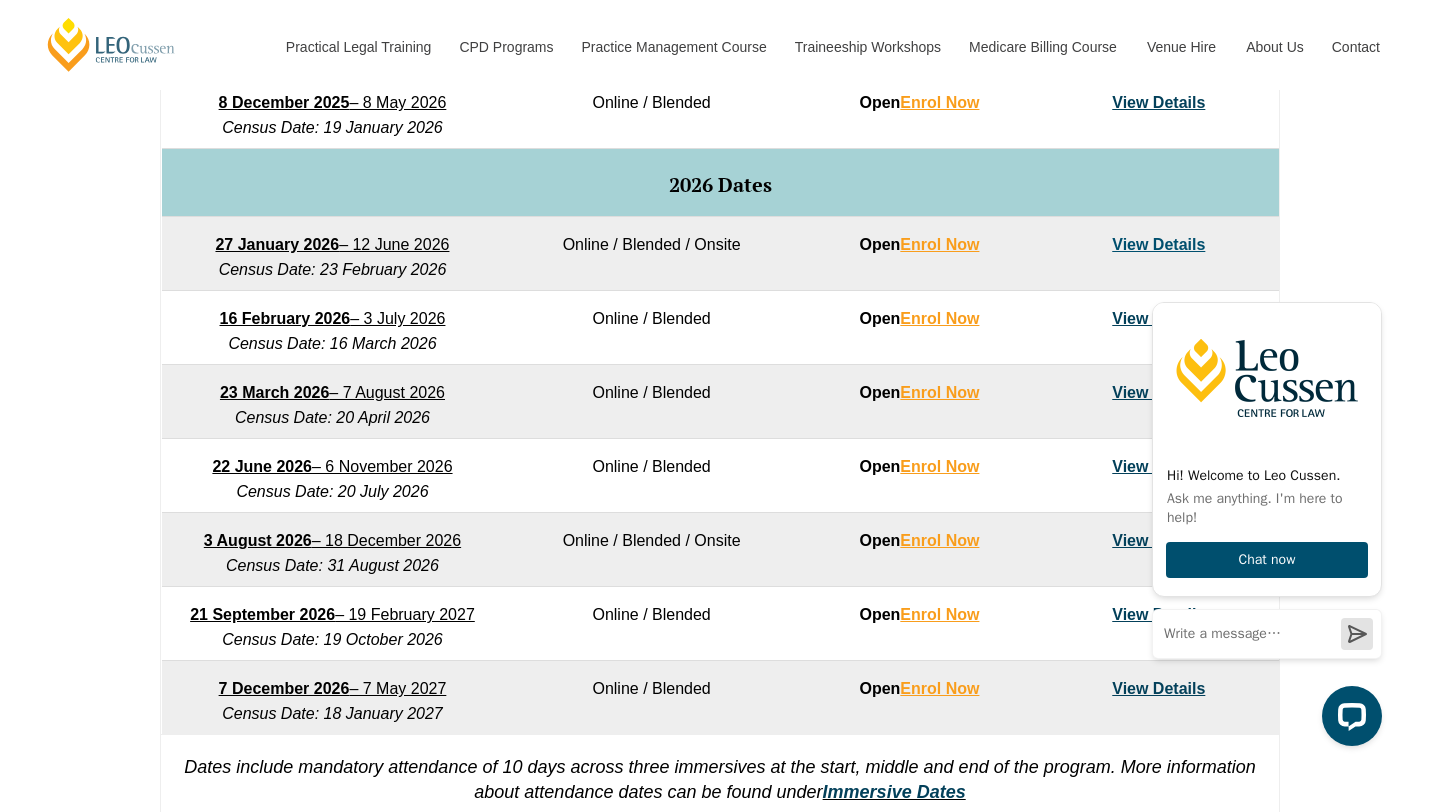click on "View Details" at bounding box center [1158, 244] 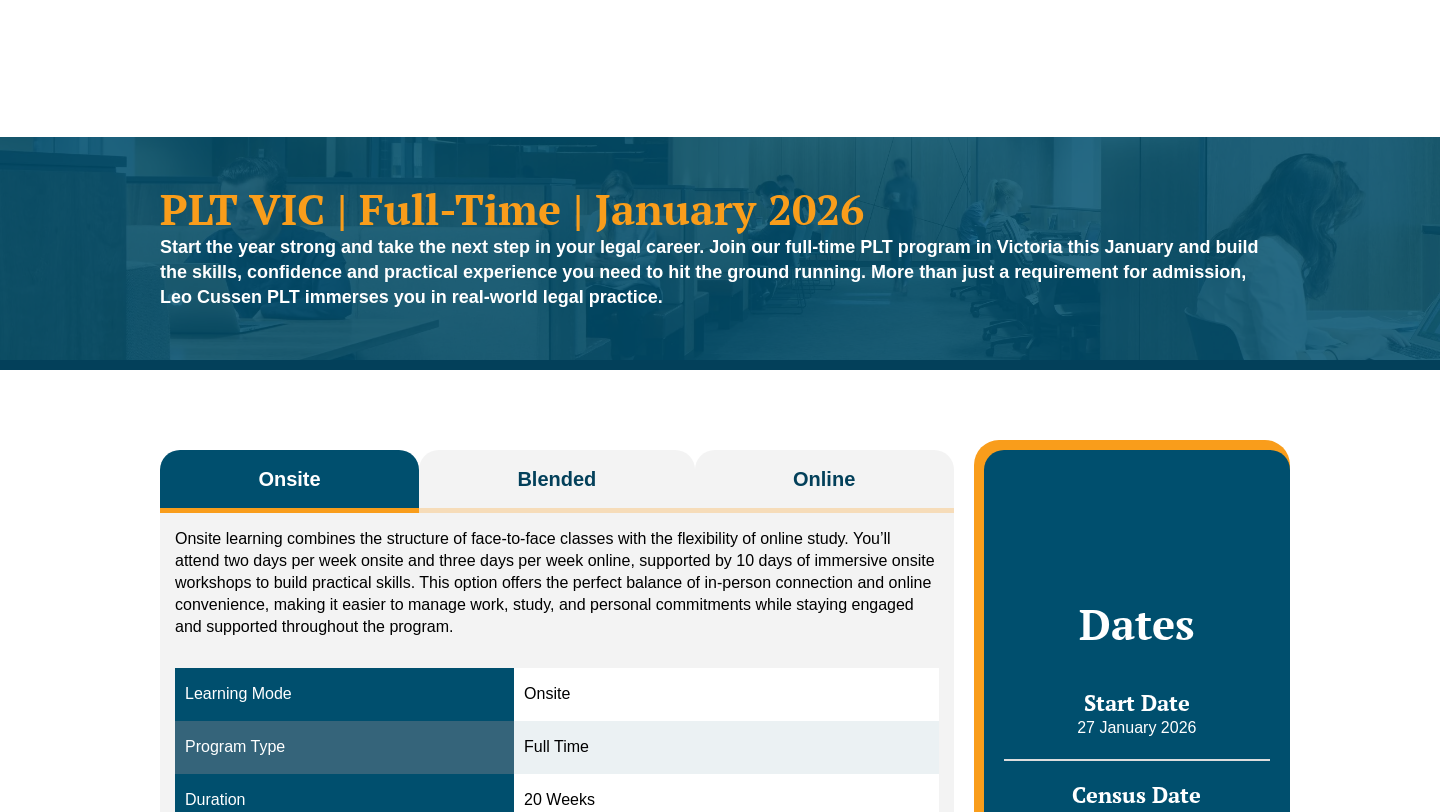 scroll, scrollTop: 0, scrollLeft: 0, axis: both 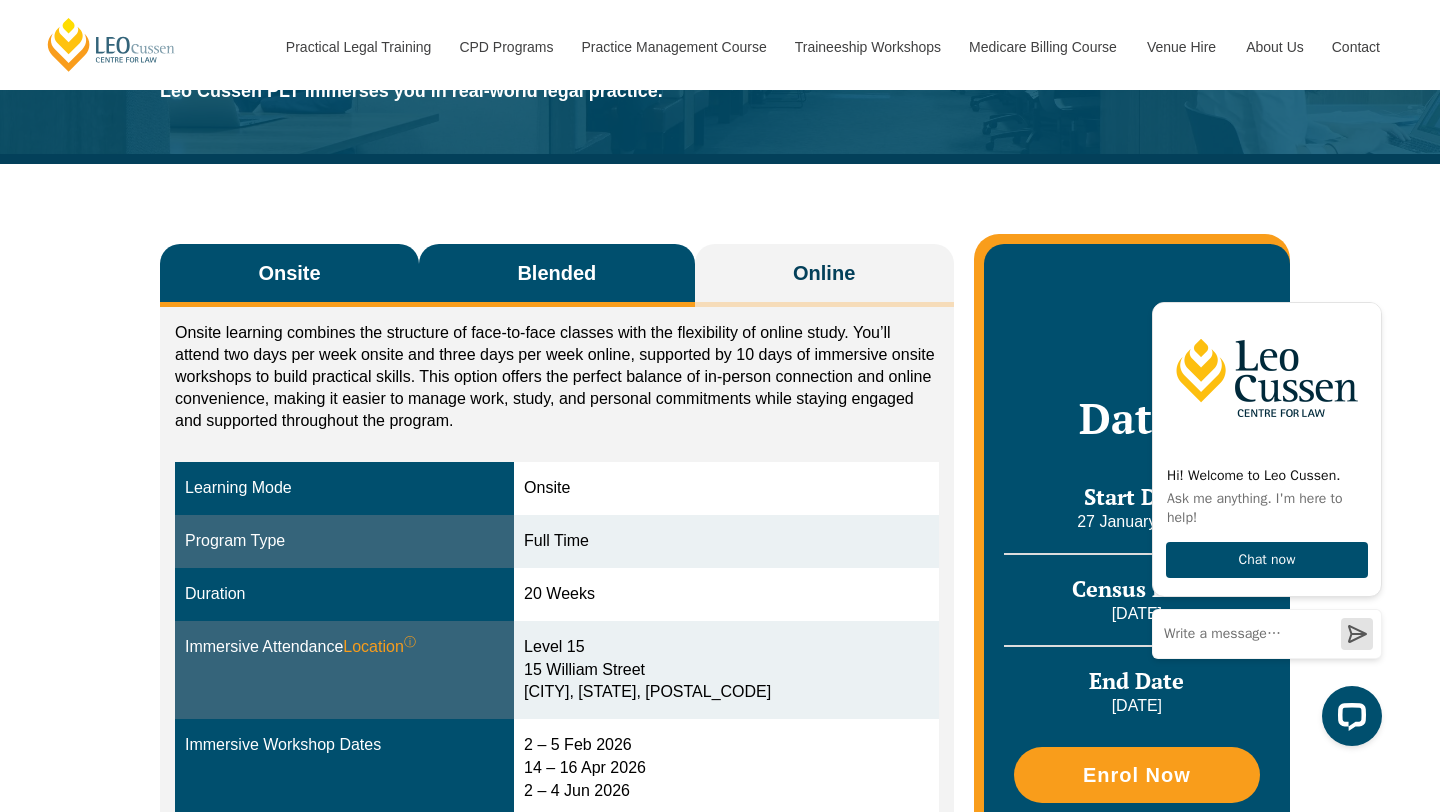 click on "Blended" at bounding box center (557, 275) 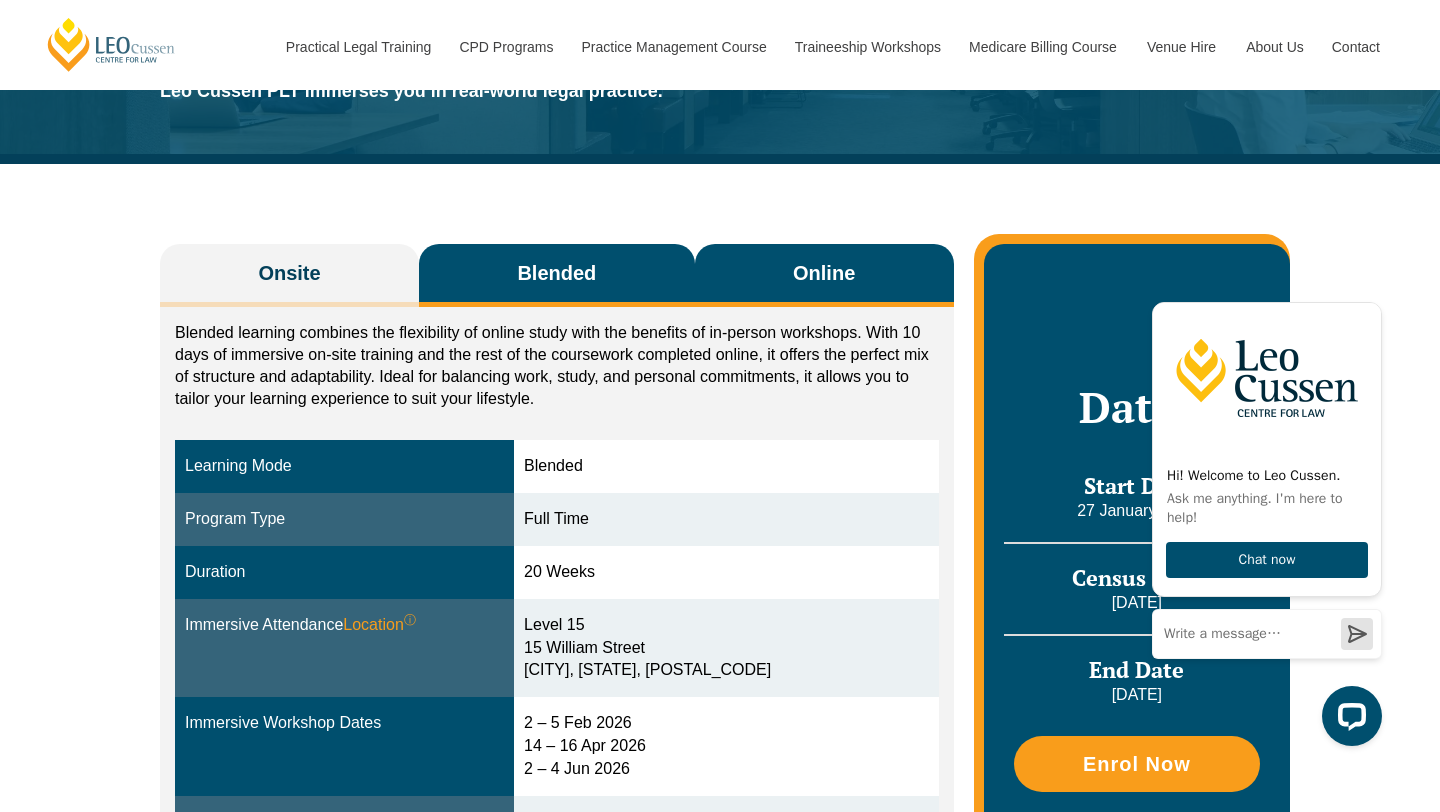 click on "Online" at bounding box center (824, 273) 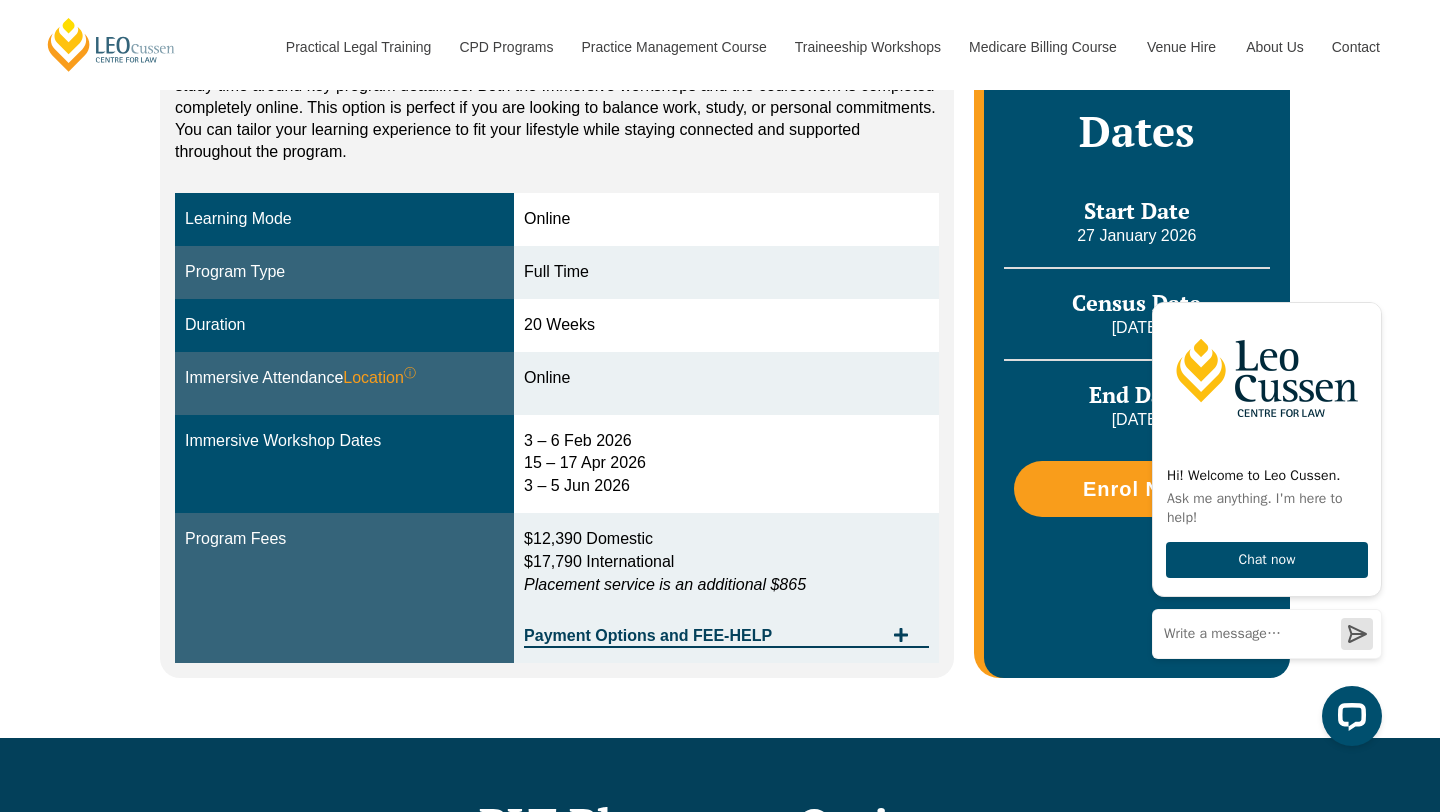 scroll, scrollTop: 476, scrollLeft: 0, axis: vertical 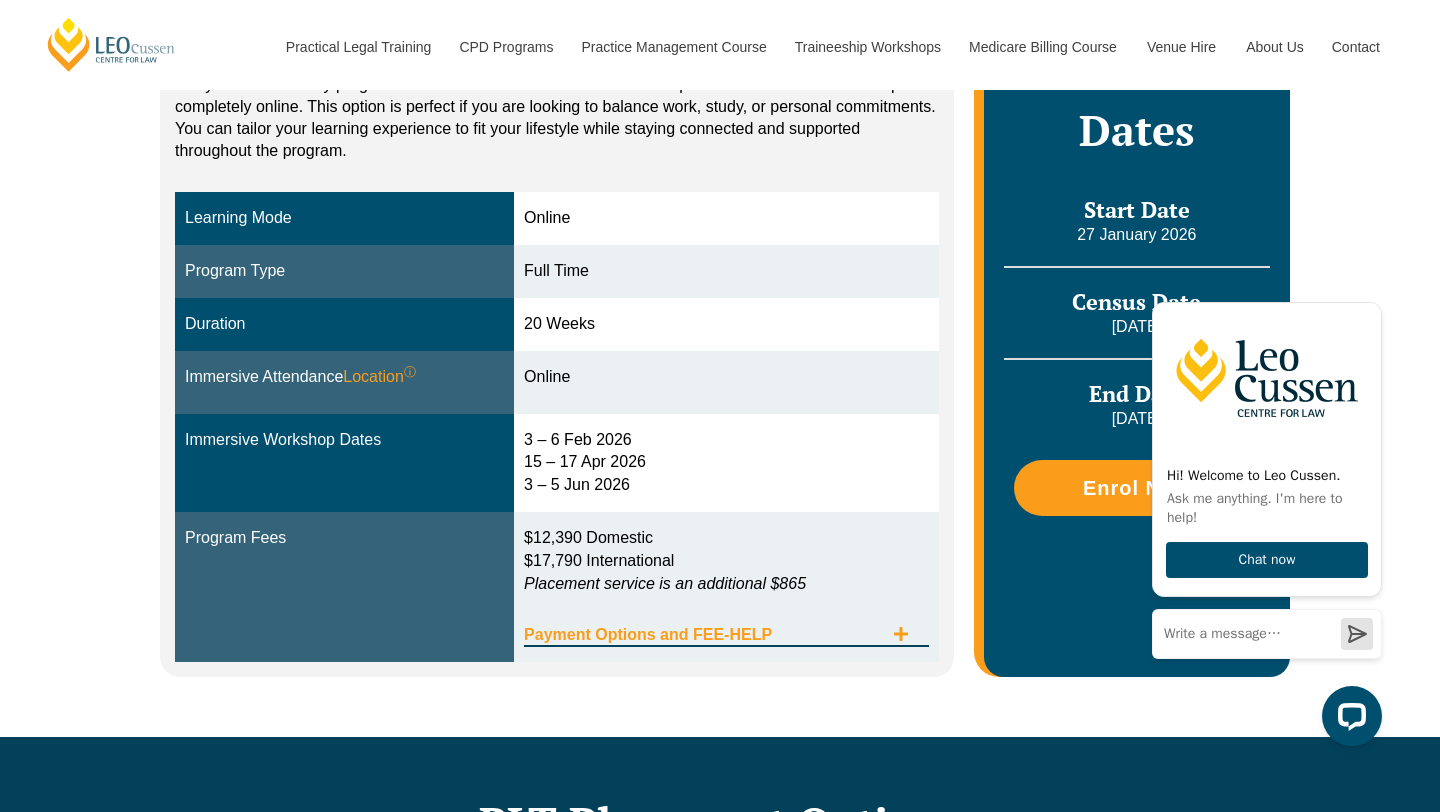 click on "Payment Options and FEE-HELP" at bounding box center (703, 635) 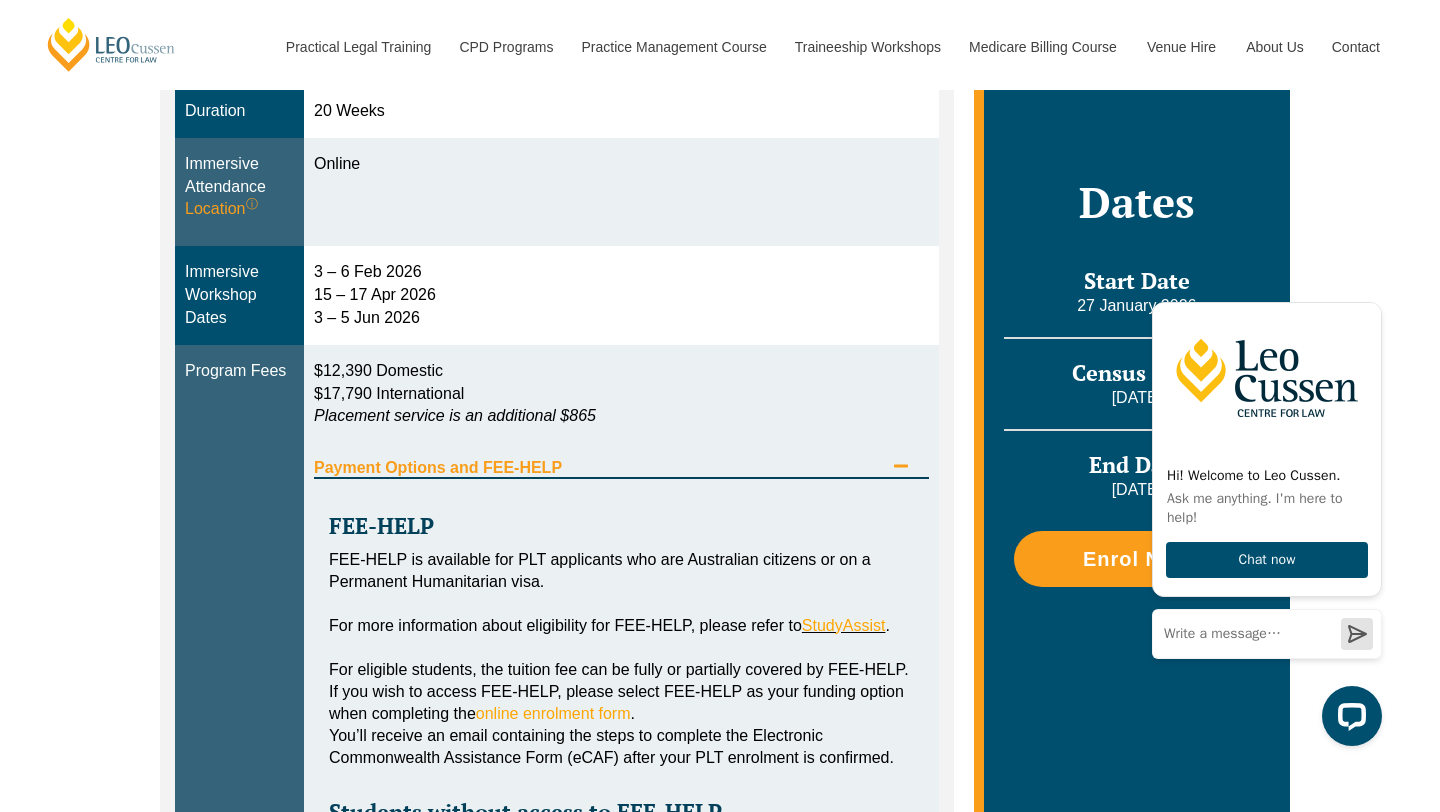 scroll, scrollTop: 695, scrollLeft: 0, axis: vertical 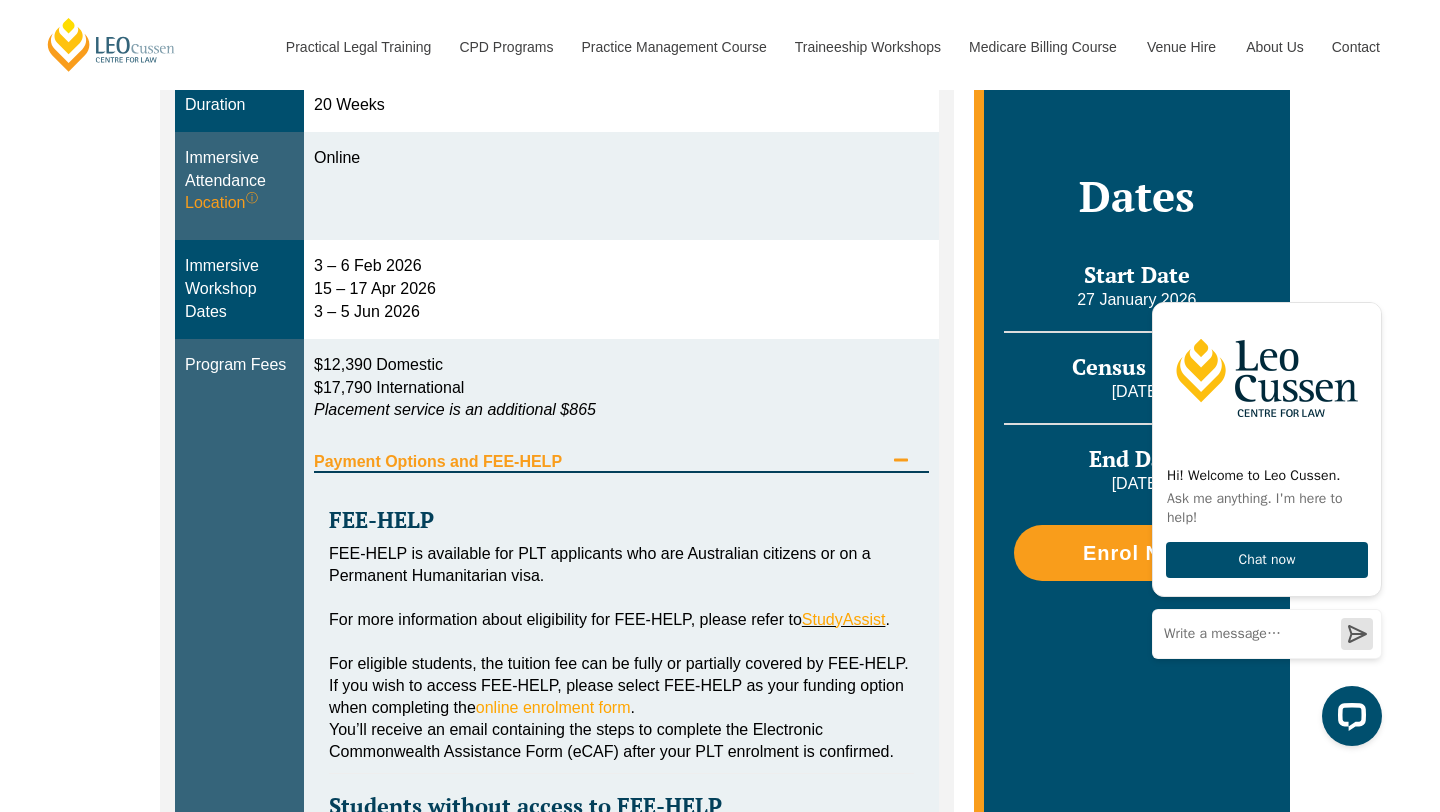 click on "Payment Options and FEE-HELP" at bounding box center (598, 462) 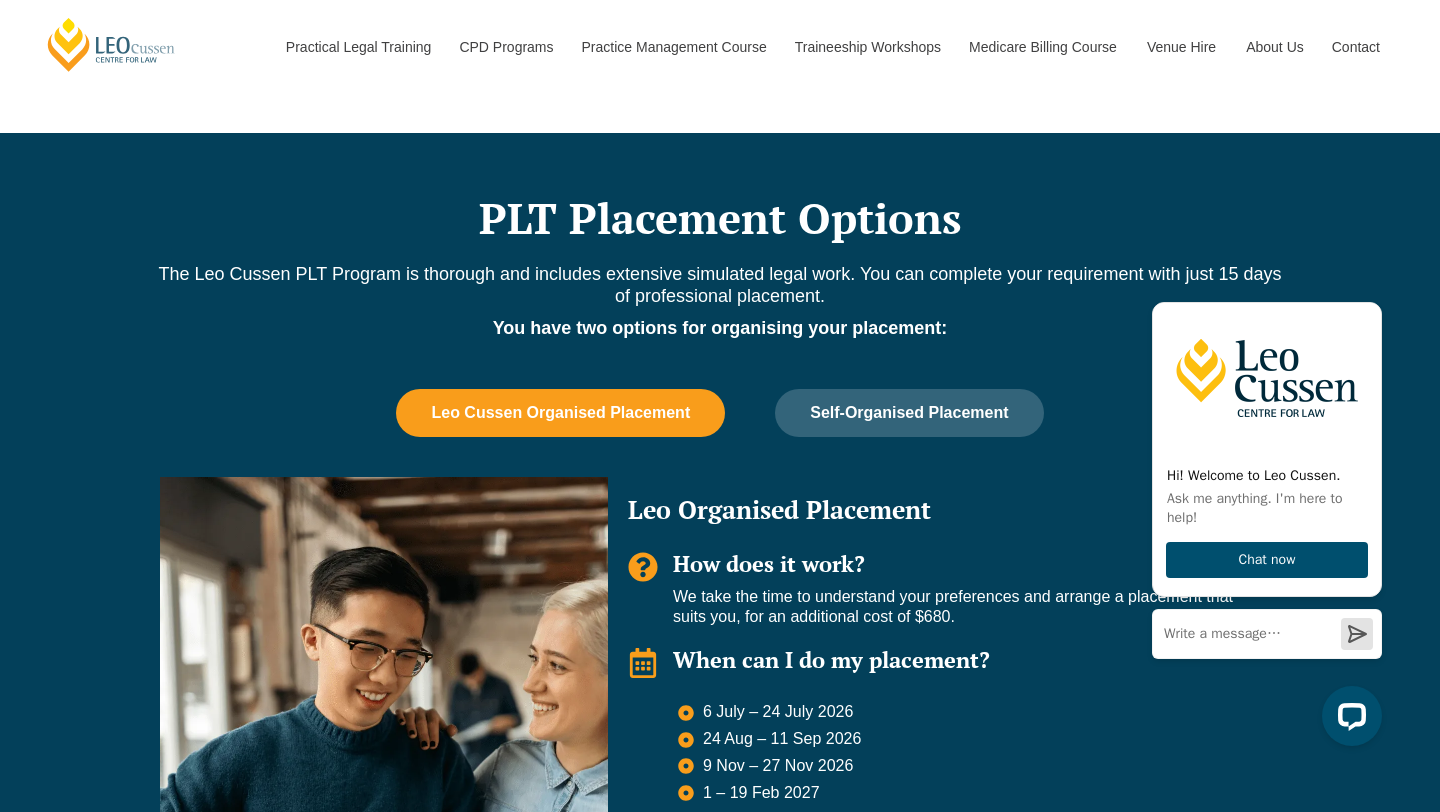 scroll, scrollTop: 1081, scrollLeft: 0, axis: vertical 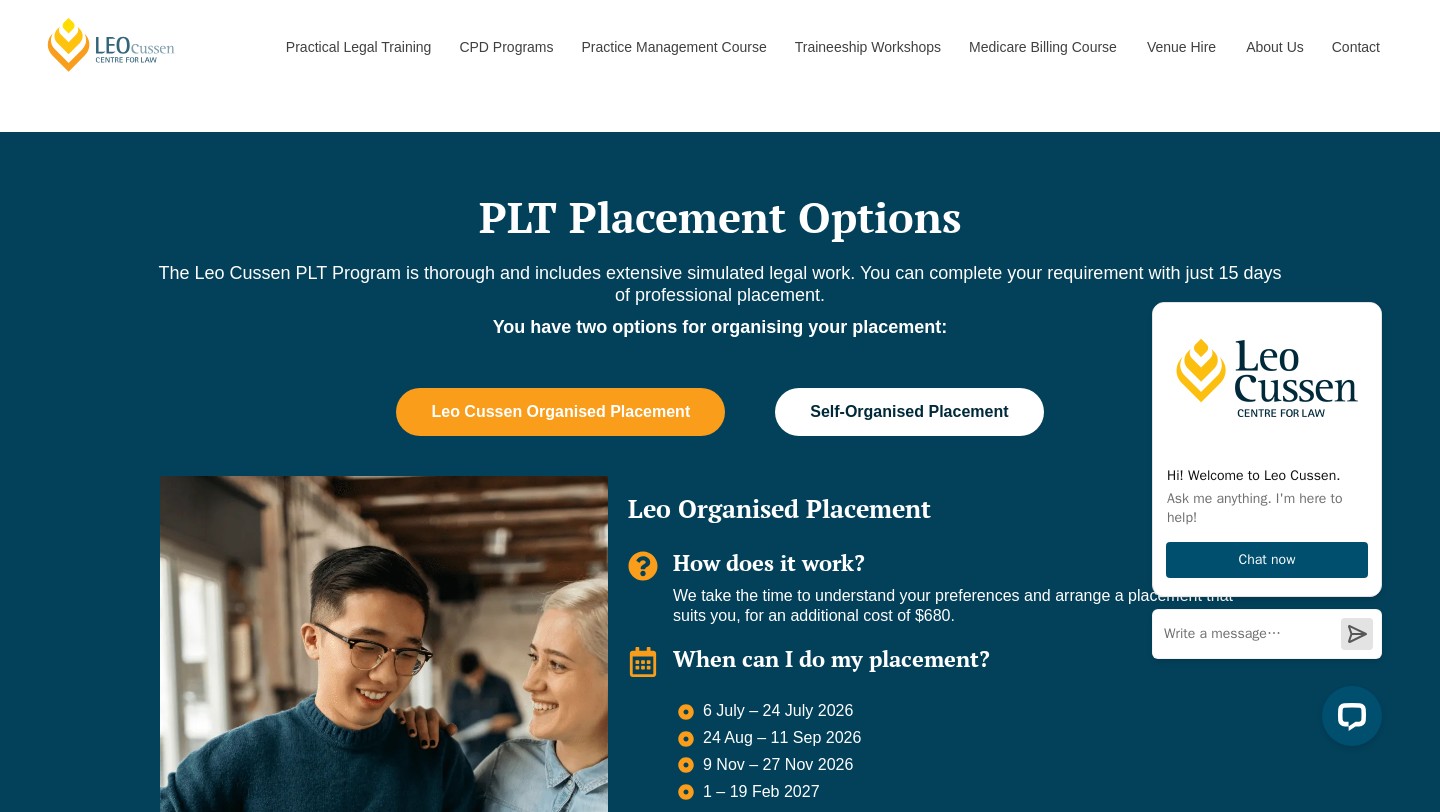 click on "Self-Organised Placement" at bounding box center (909, 412) 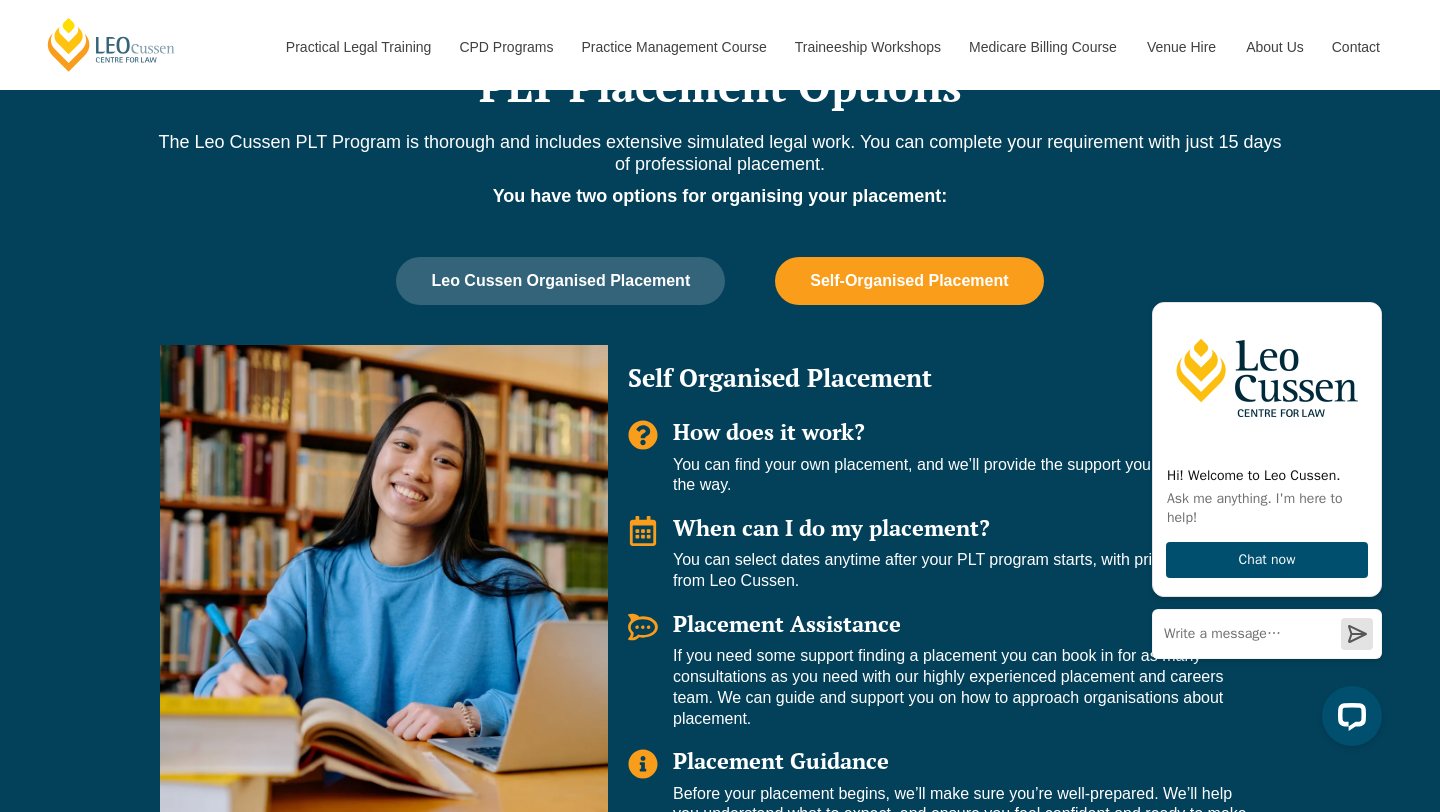 scroll, scrollTop: 1215, scrollLeft: 0, axis: vertical 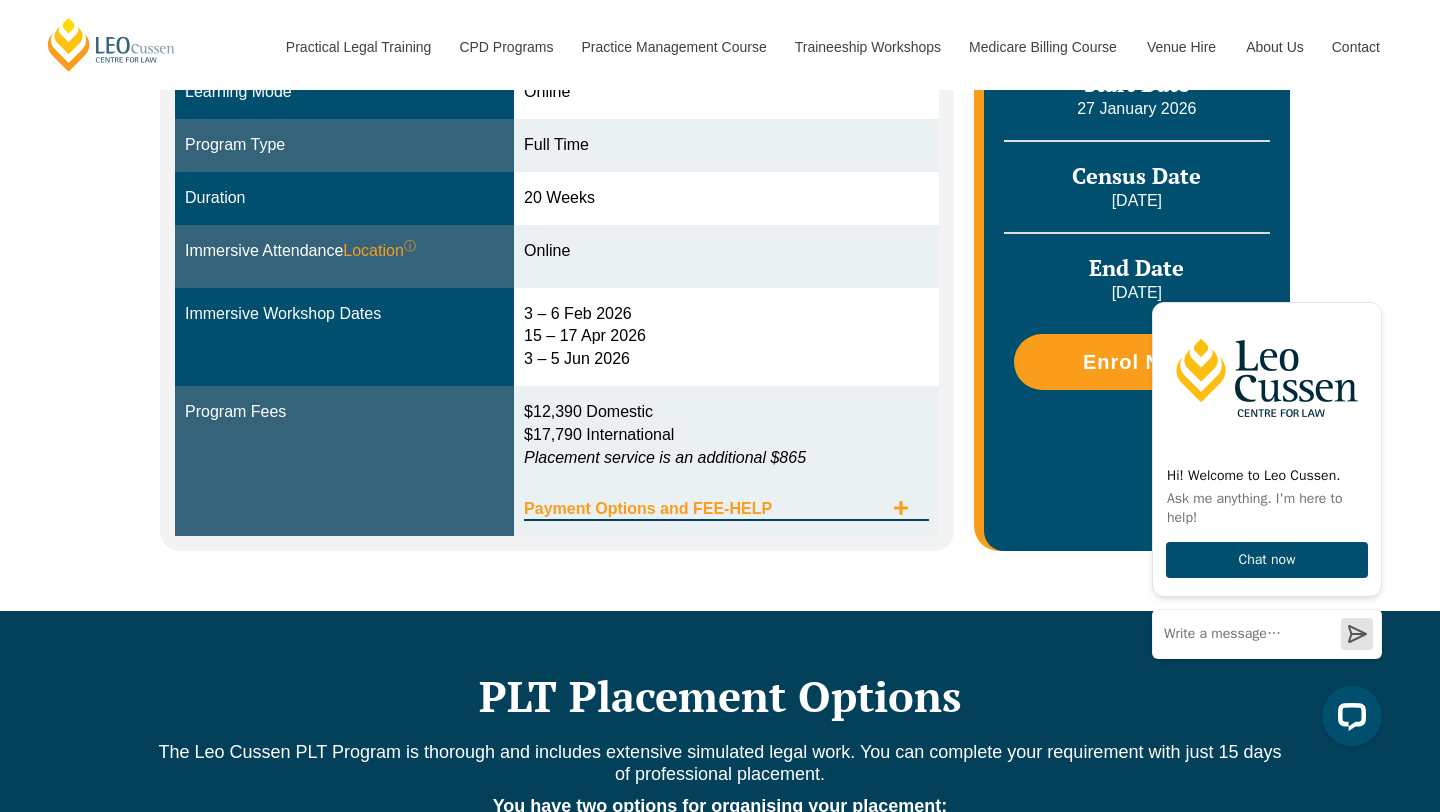 click on "Payment Options and FEE-HELP" at bounding box center [726, 500] 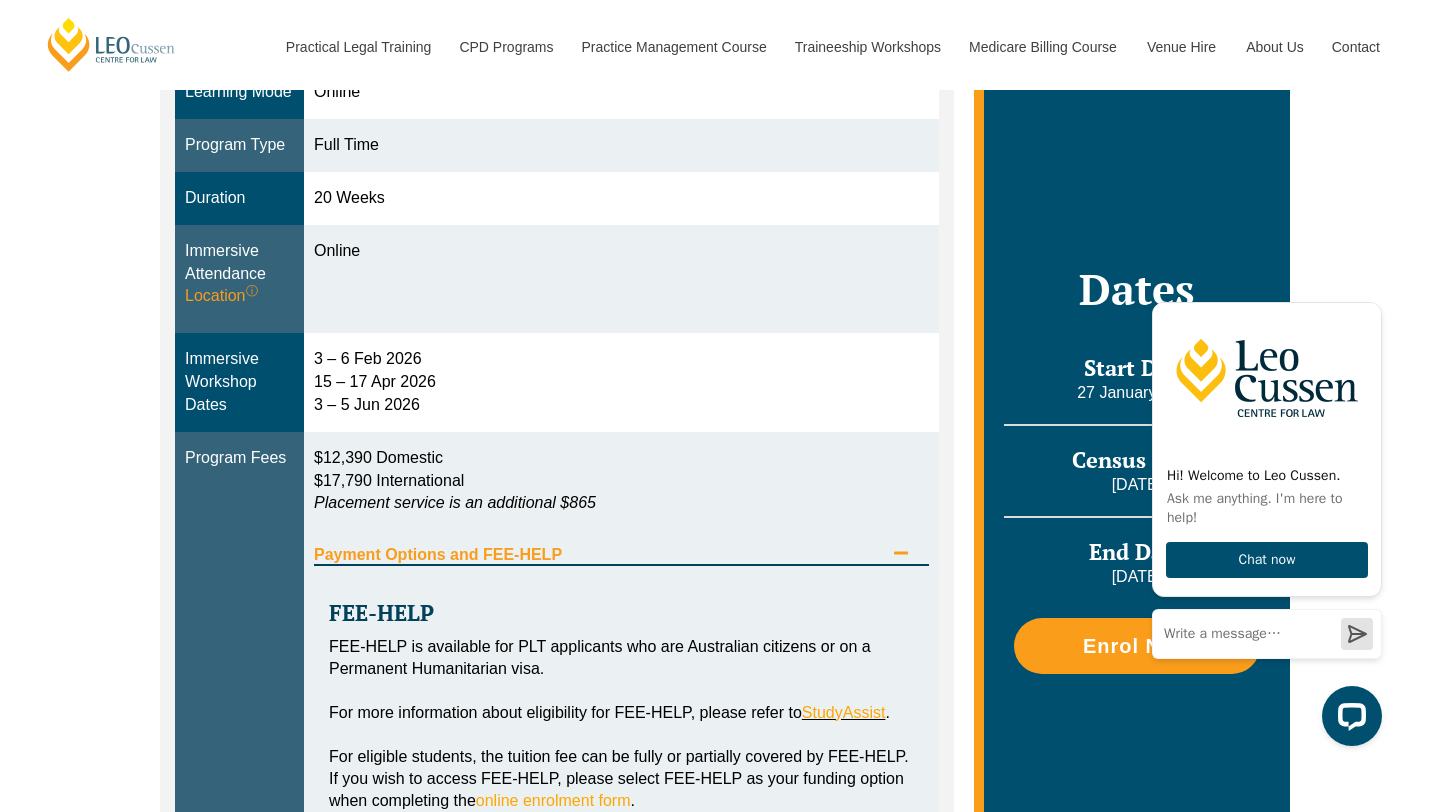 click on "Payment Options and FEE-HELP" at bounding box center (621, 545) 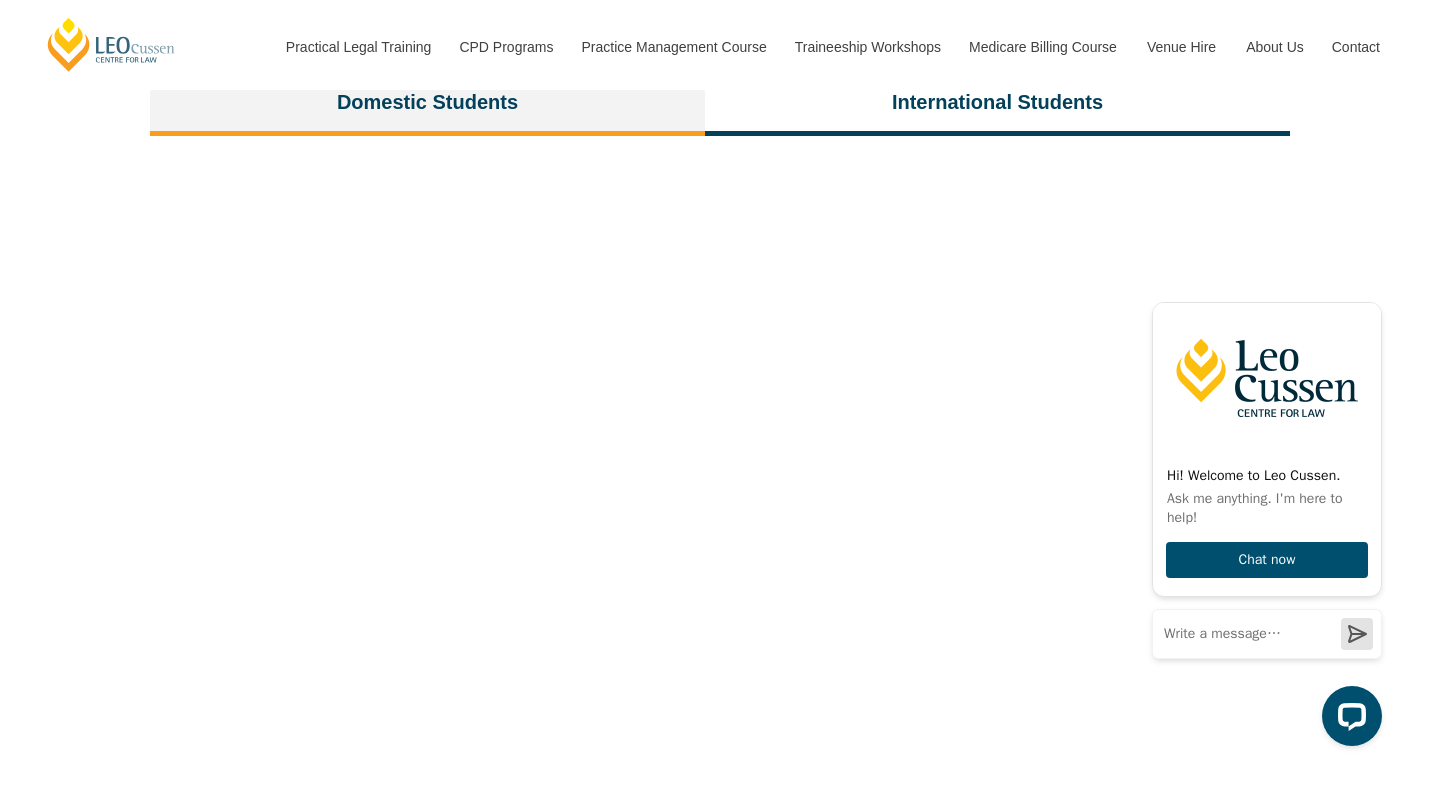 scroll, scrollTop: 4040, scrollLeft: 0, axis: vertical 